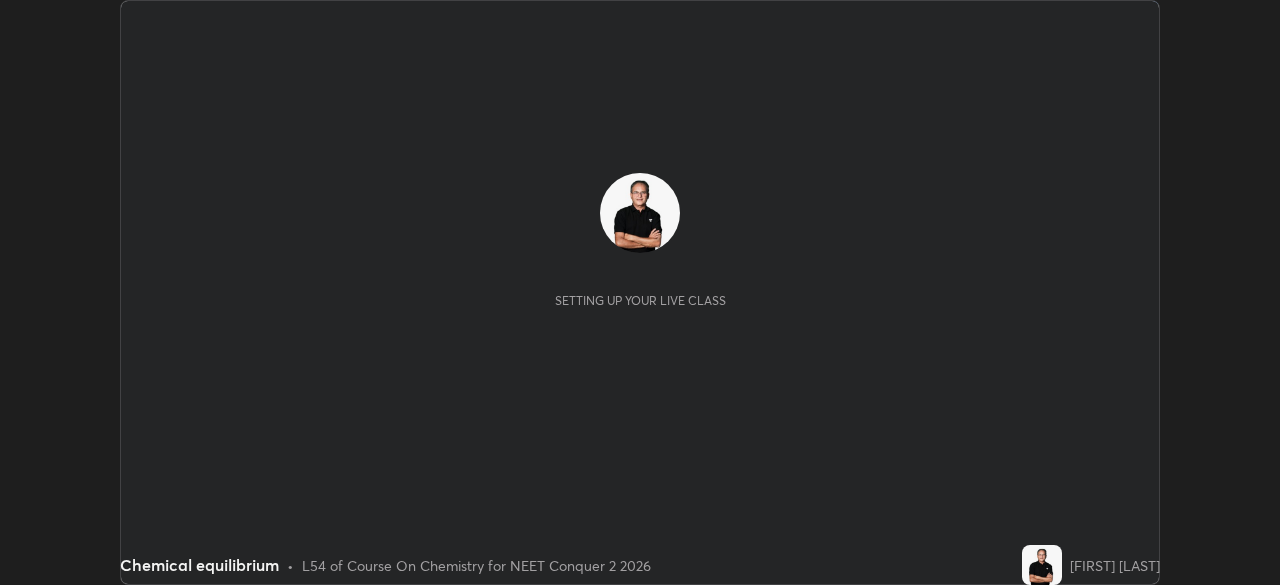 scroll, scrollTop: 0, scrollLeft: 0, axis: both 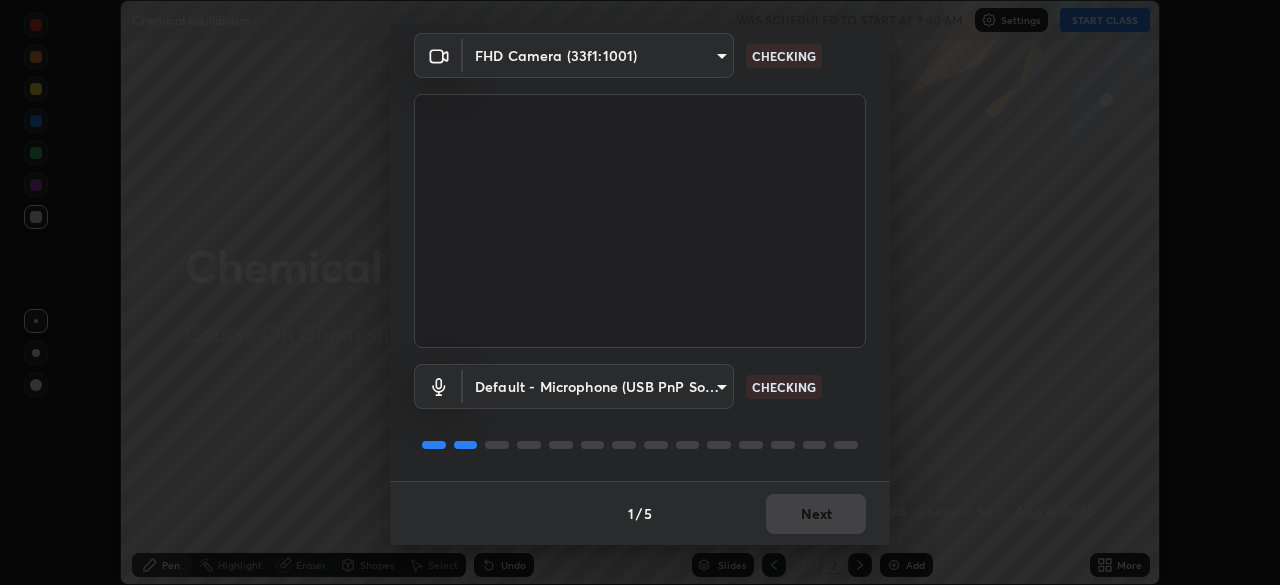 click on "1 / 5 Next" at bounding box center (640, 513) 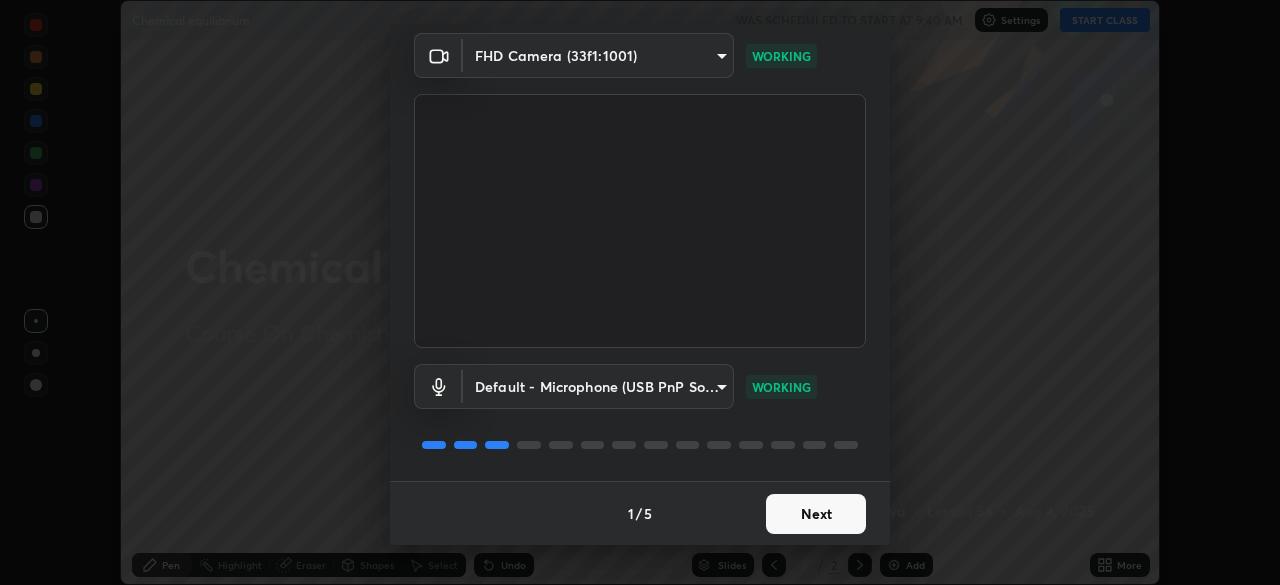 click on "Next" at bounding box center (816, 514) 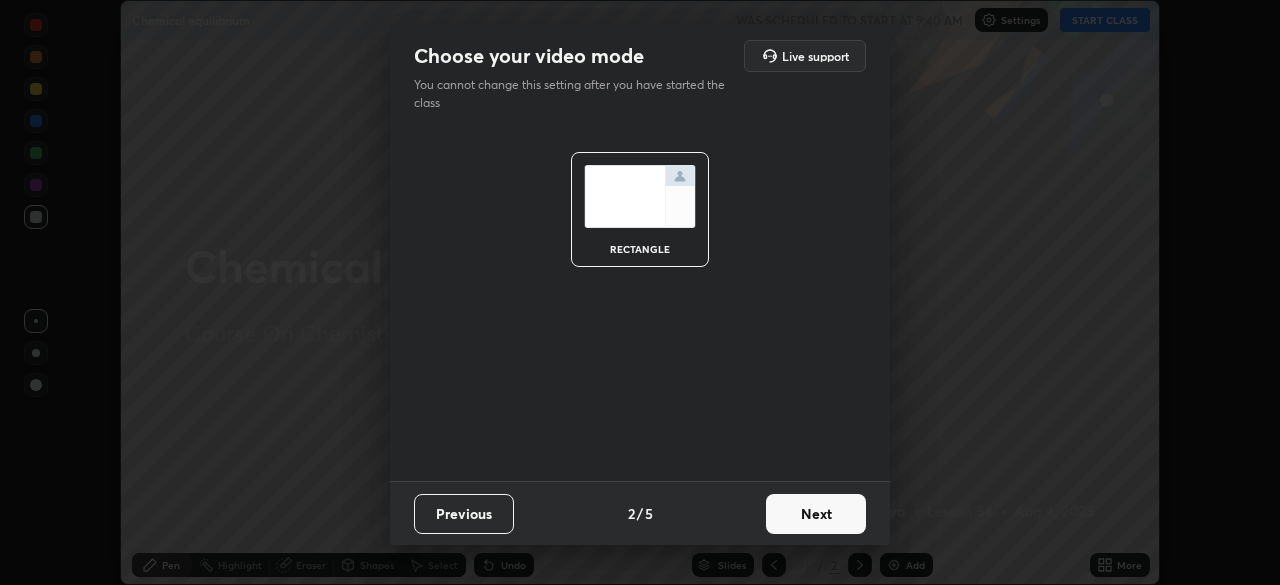scroll, scrollTop: 0, scrollLeft: 0, axis: both 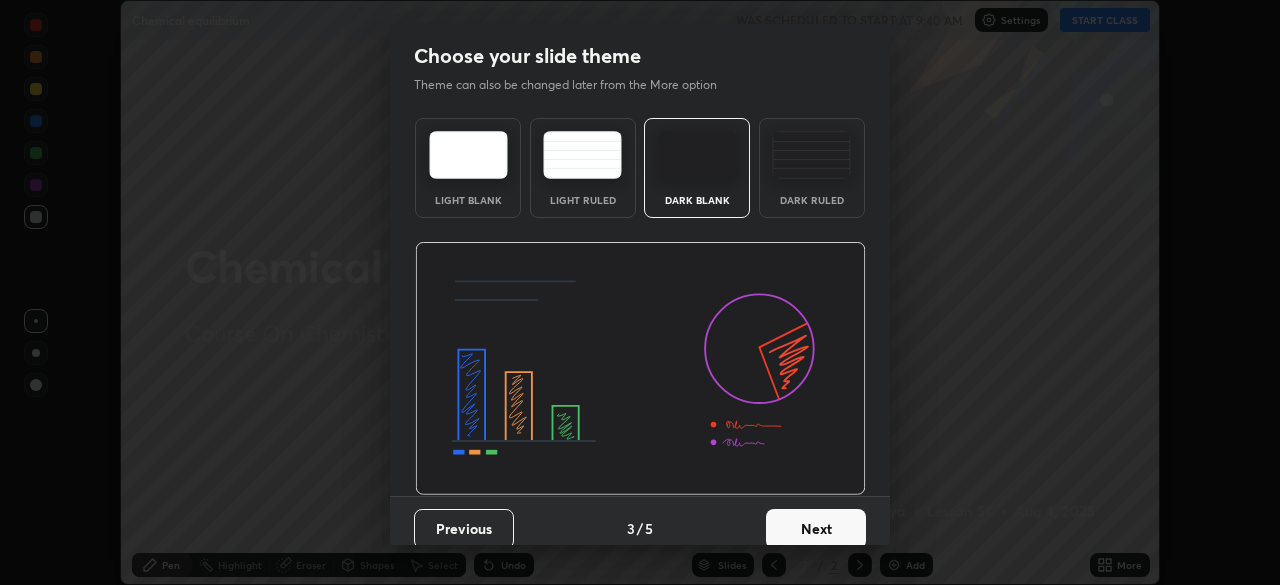 click on "Next" at bounding box center [816, 529] 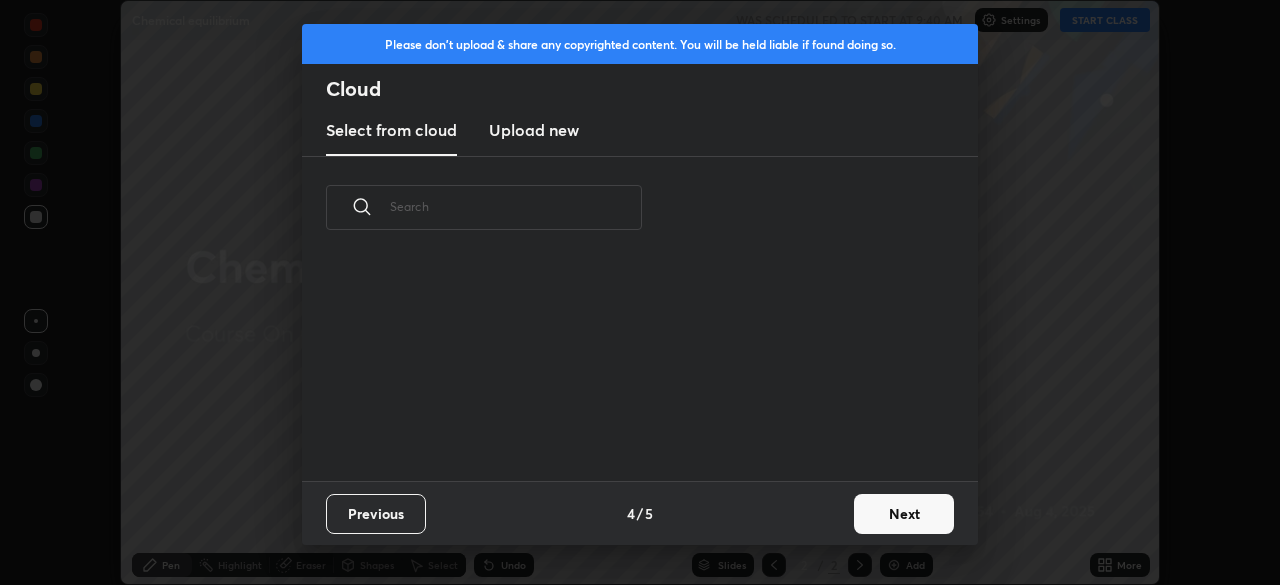 click on "Previous 4 / 5 Next" at bounding box center [640, 513] 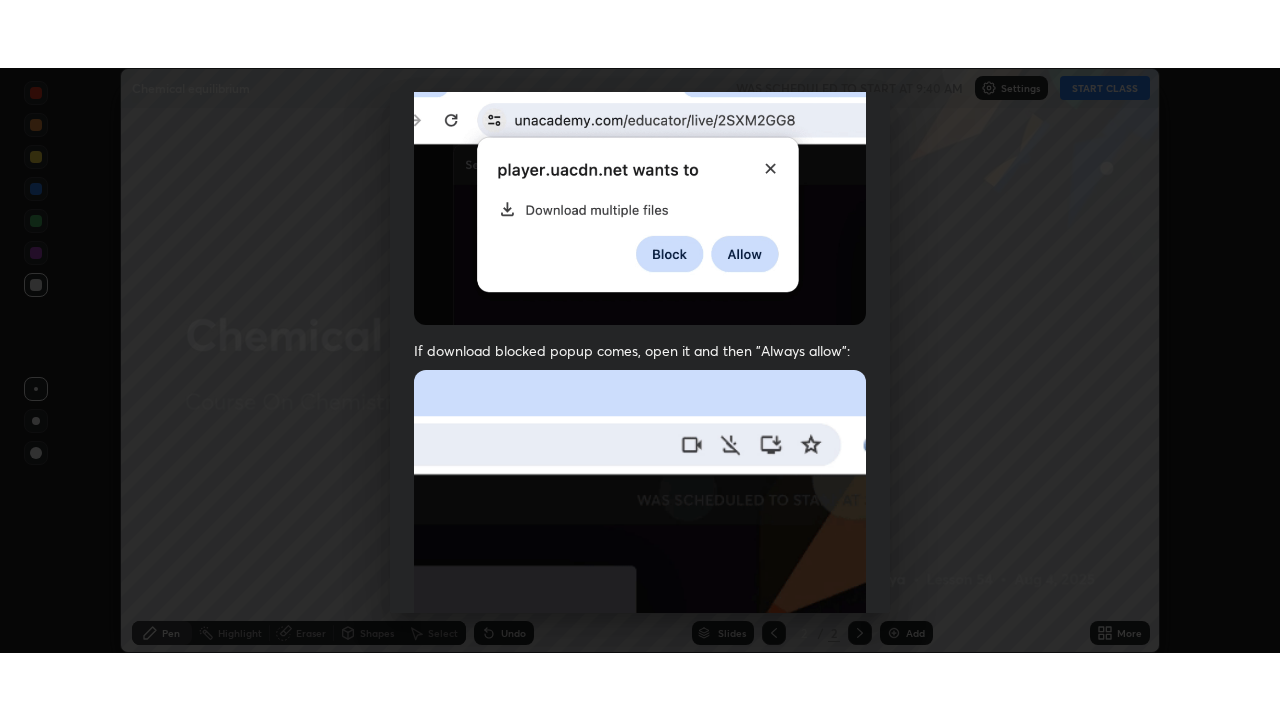 scroll, scrollTop: 479, scrollLeft: 0, axis: vertical 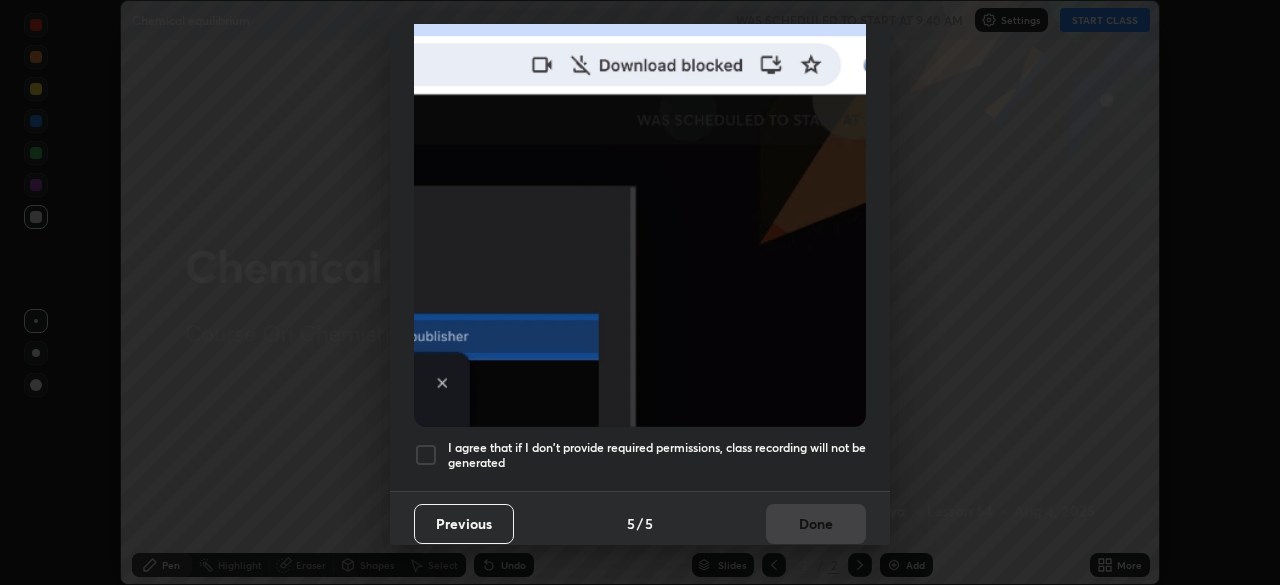 click on "I agree that if I don't provide required permissions, class recording will not be generated" at bounding box center [657, 455] 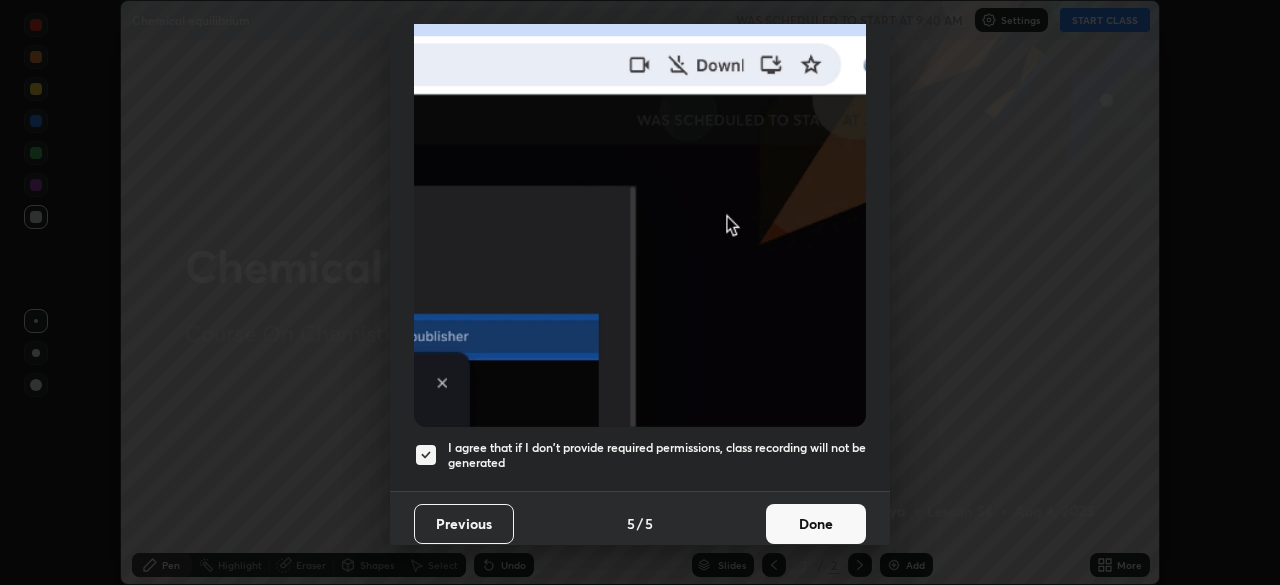 click on "Done" at bounding box center (816, 524) 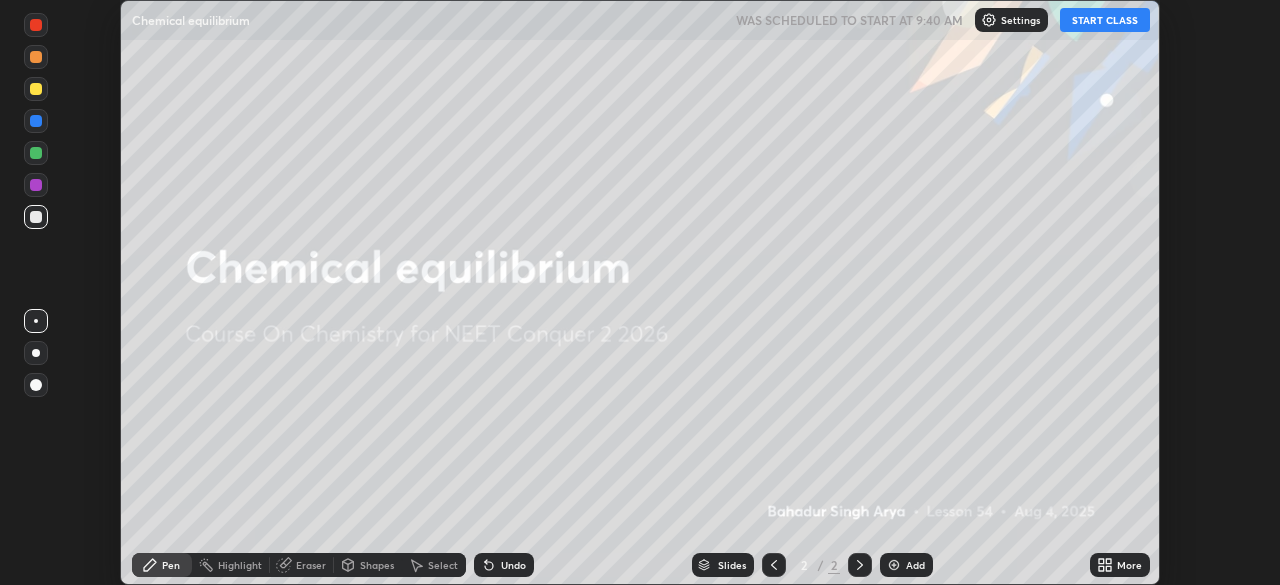 click on "More" at bounding box center [1120, 565] 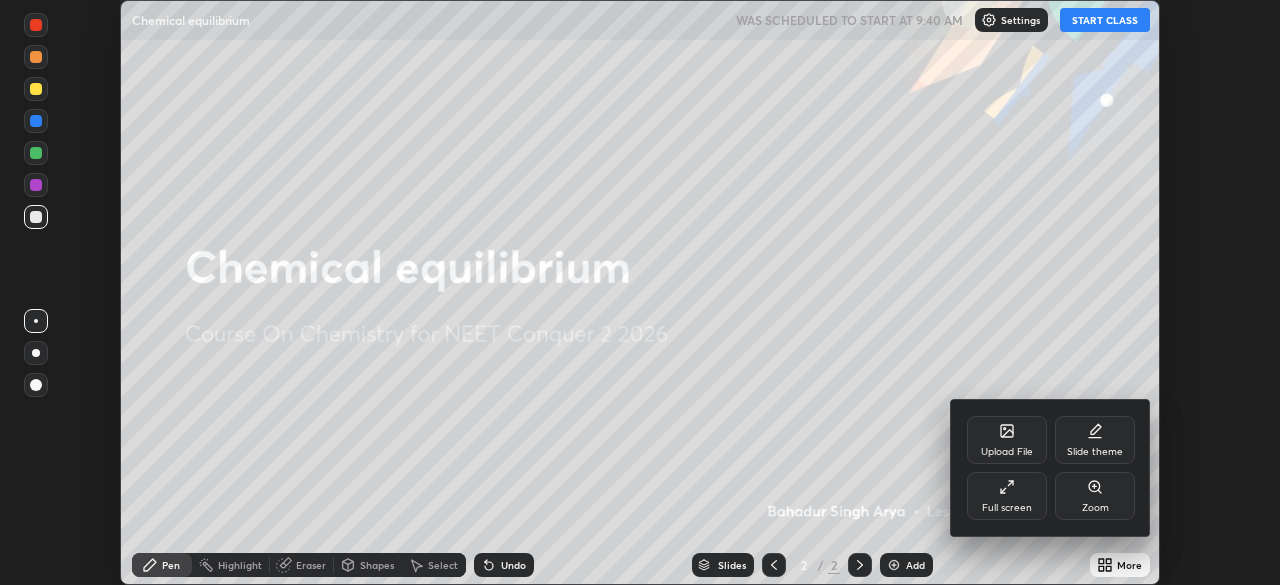 click on "Full screen" at bounding box center [1007, 508] 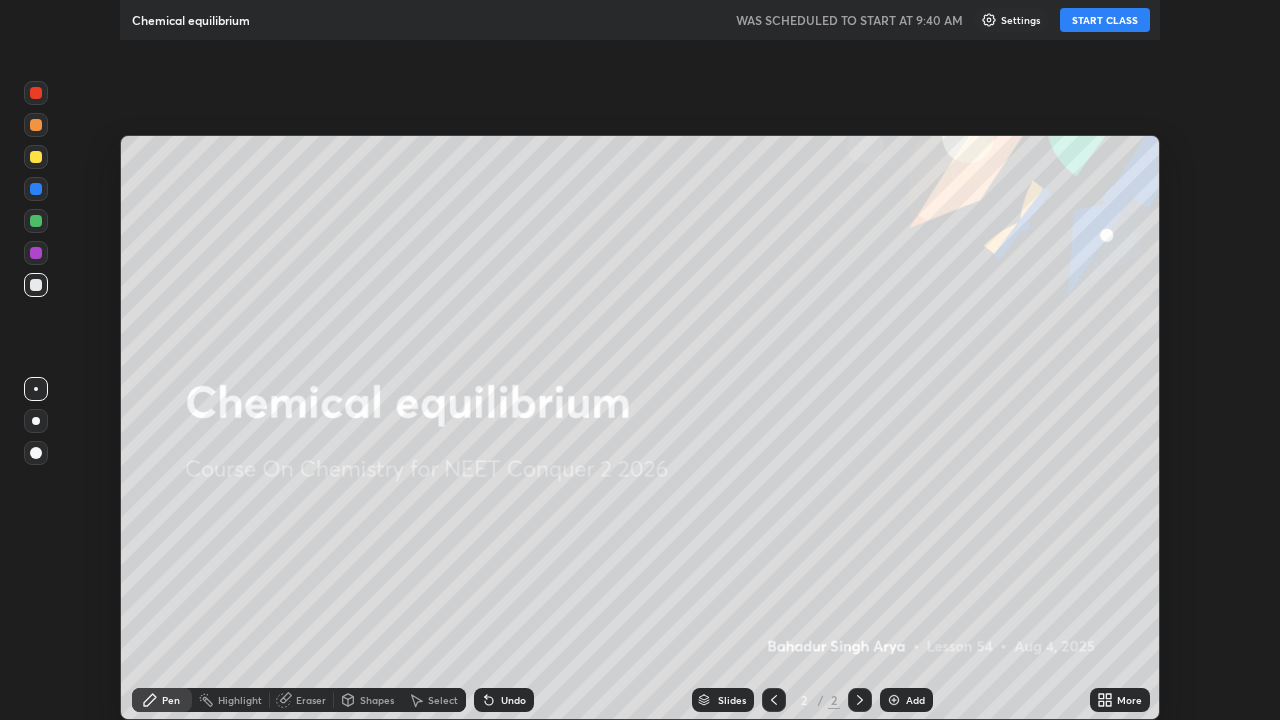 scroll, scrollTop: 99280, scrollLeft: 98720, axis: both 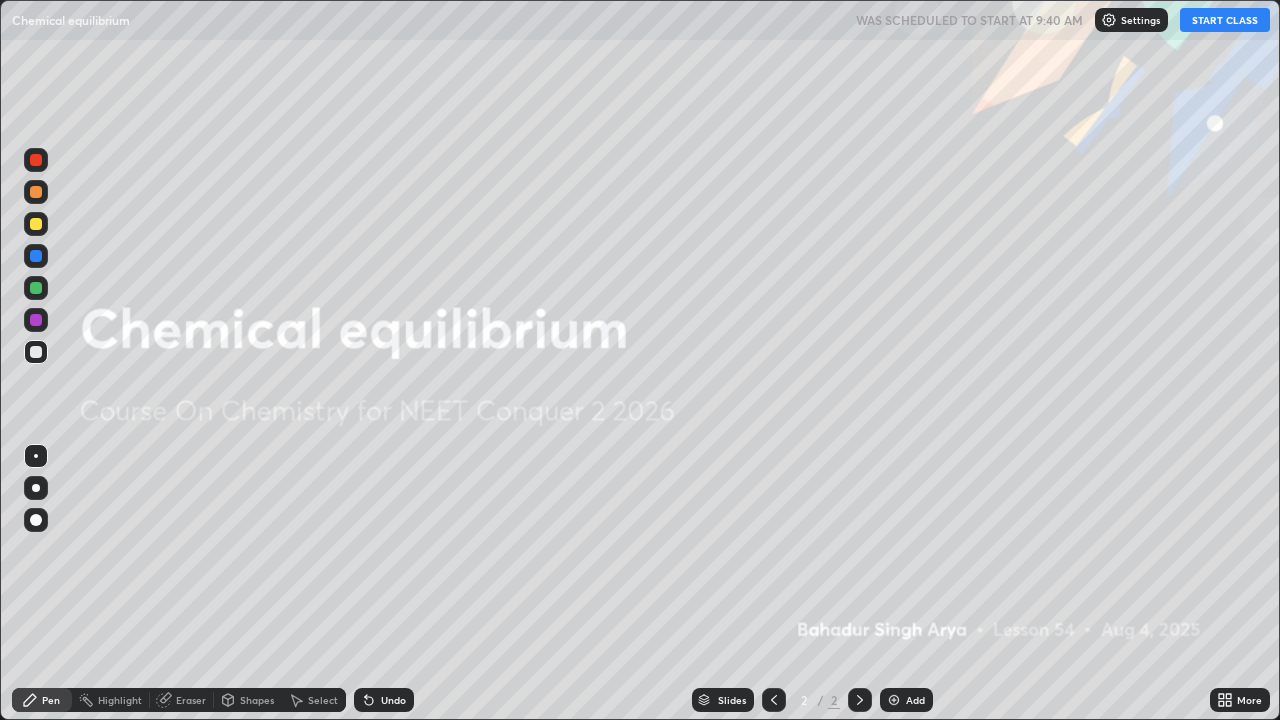 click on "Add" at bounding box center (915, 700) 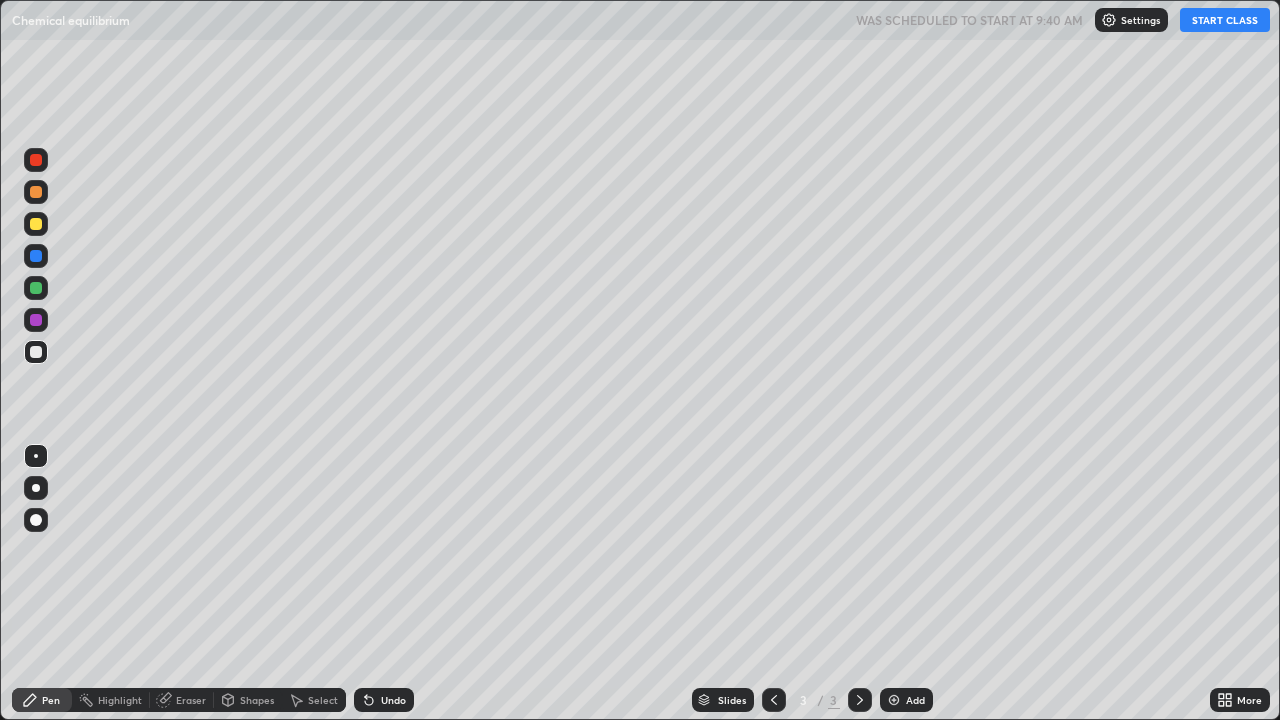 click on "START CLASS" at bounding box center (1225, 20) 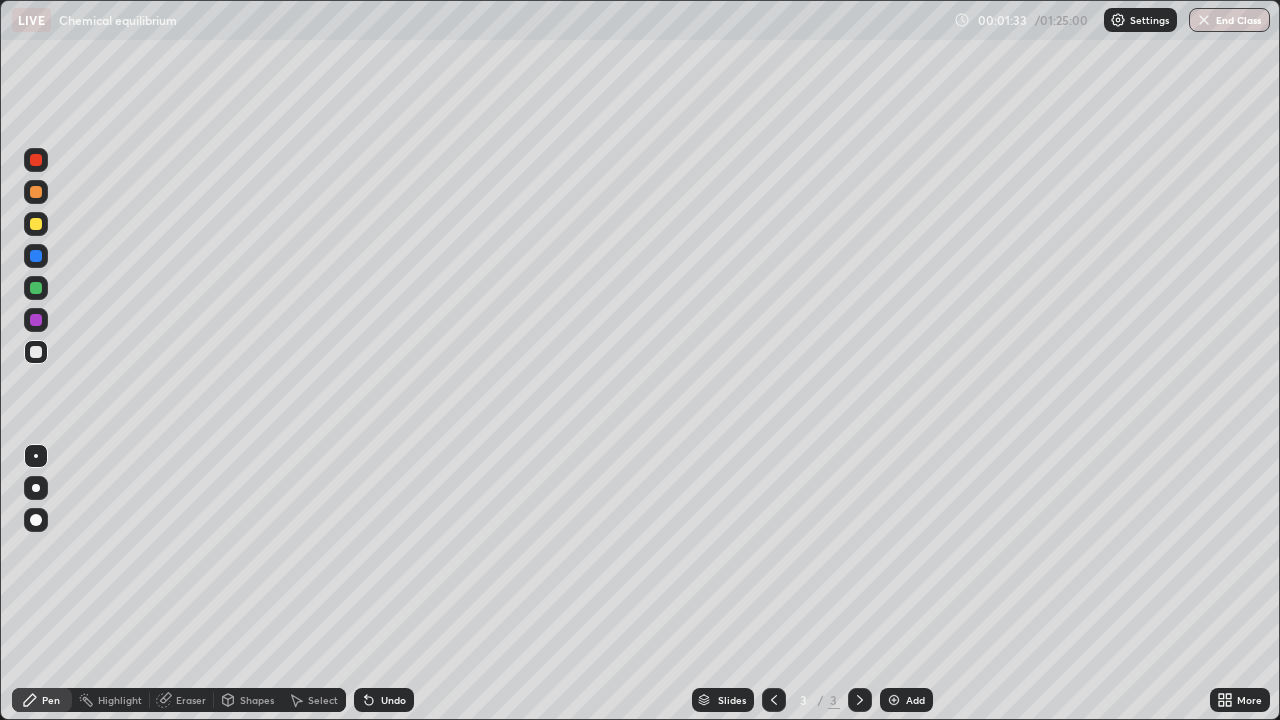 click at bounding box center [36, 488] 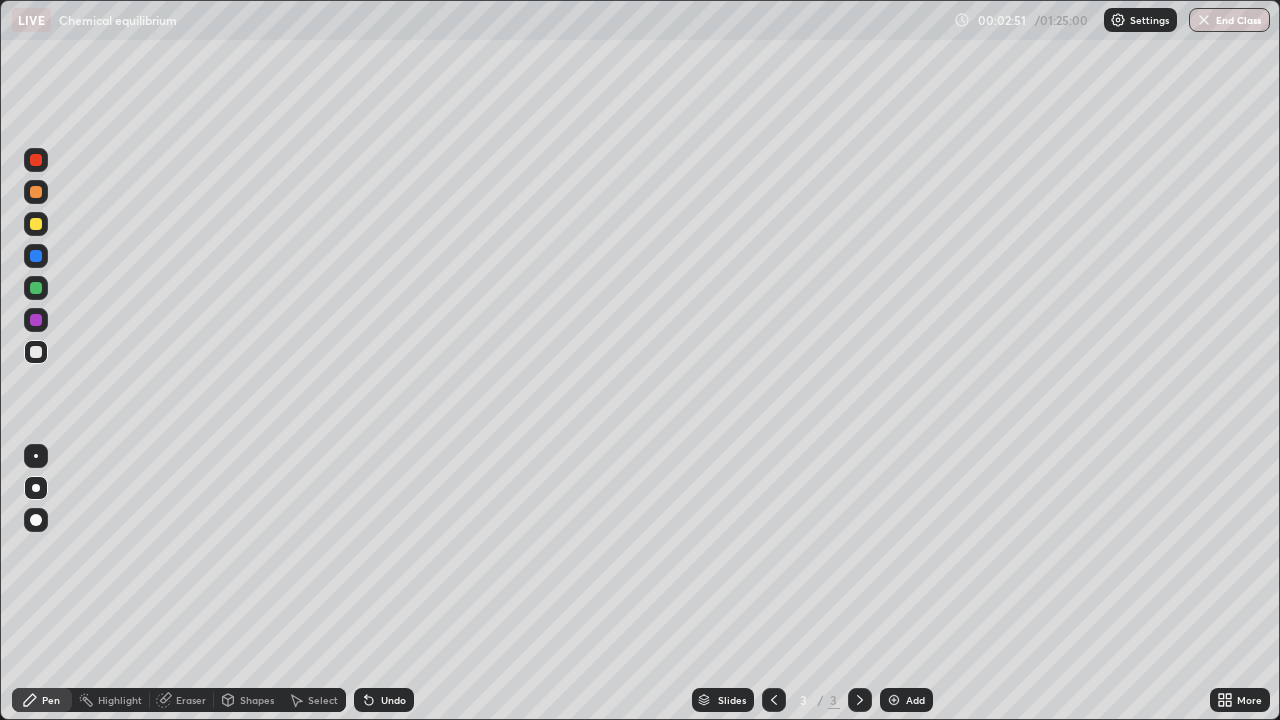 click at bounding box center (36, 224) 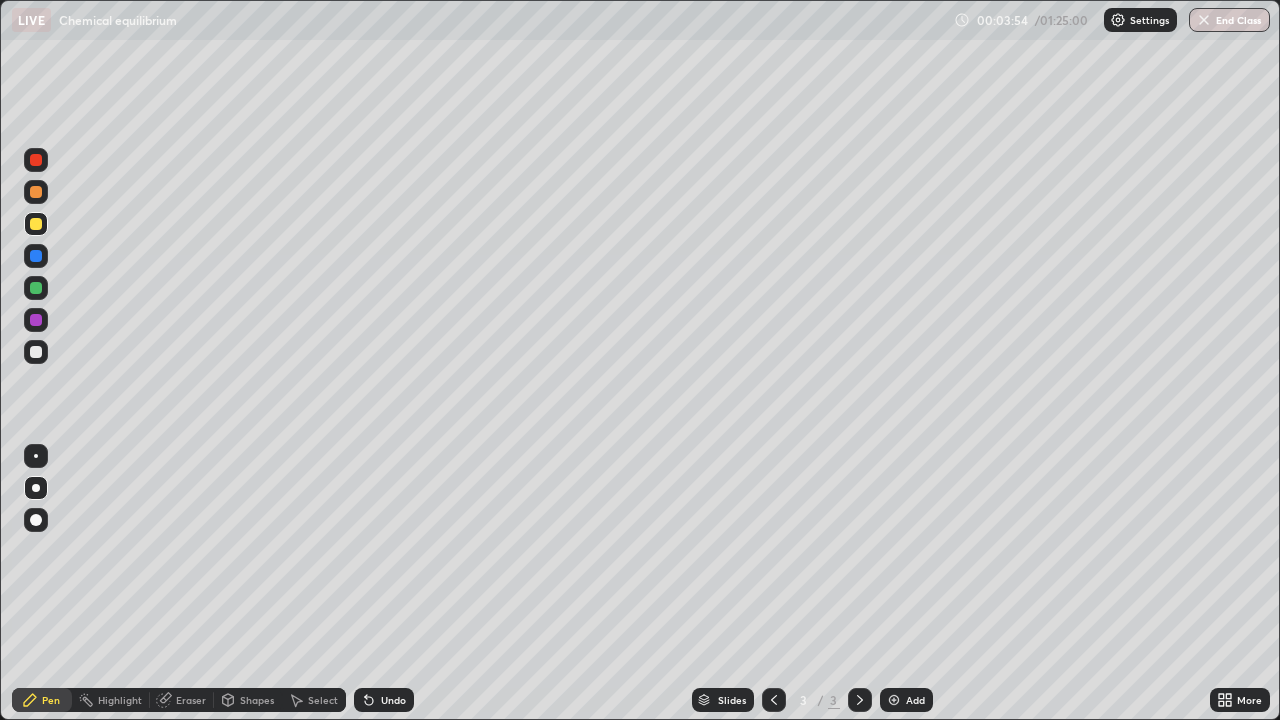 click at bounding box center (36, 352) 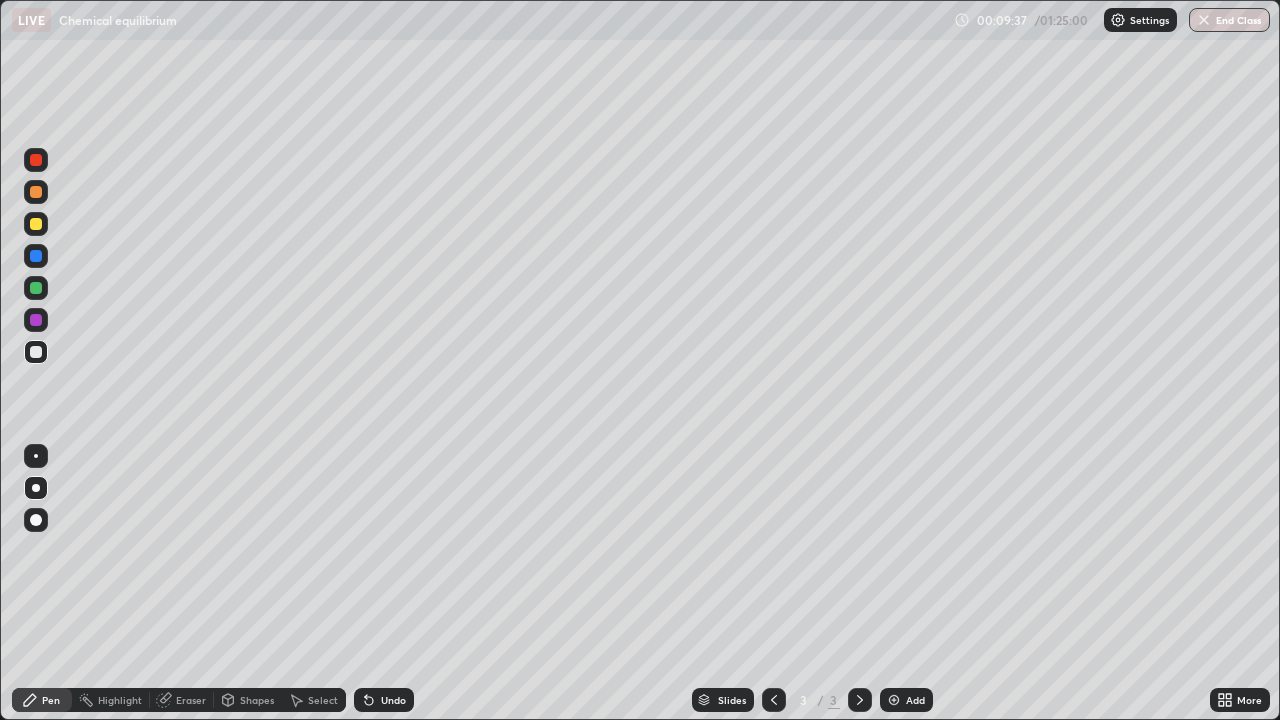 click on "Add" at bounding box center (915, 700) 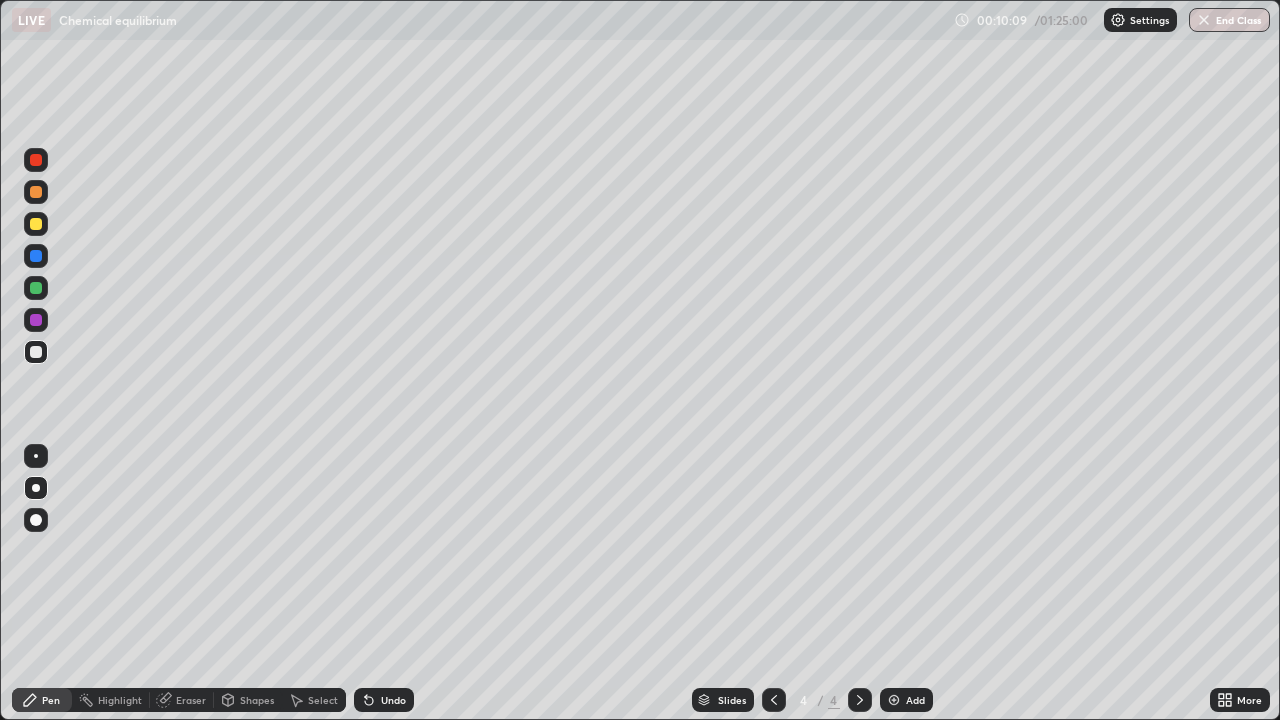 click at bounding box center (36, 224) 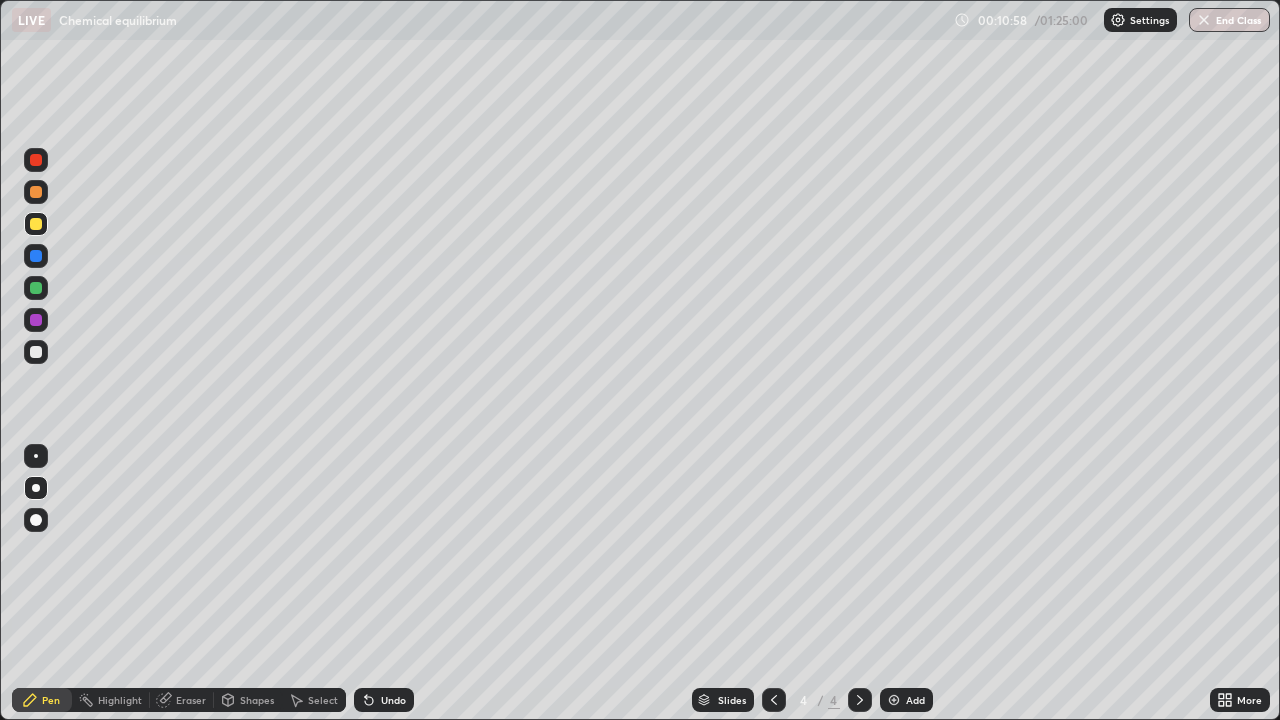 click at bounding box center [36, 224] 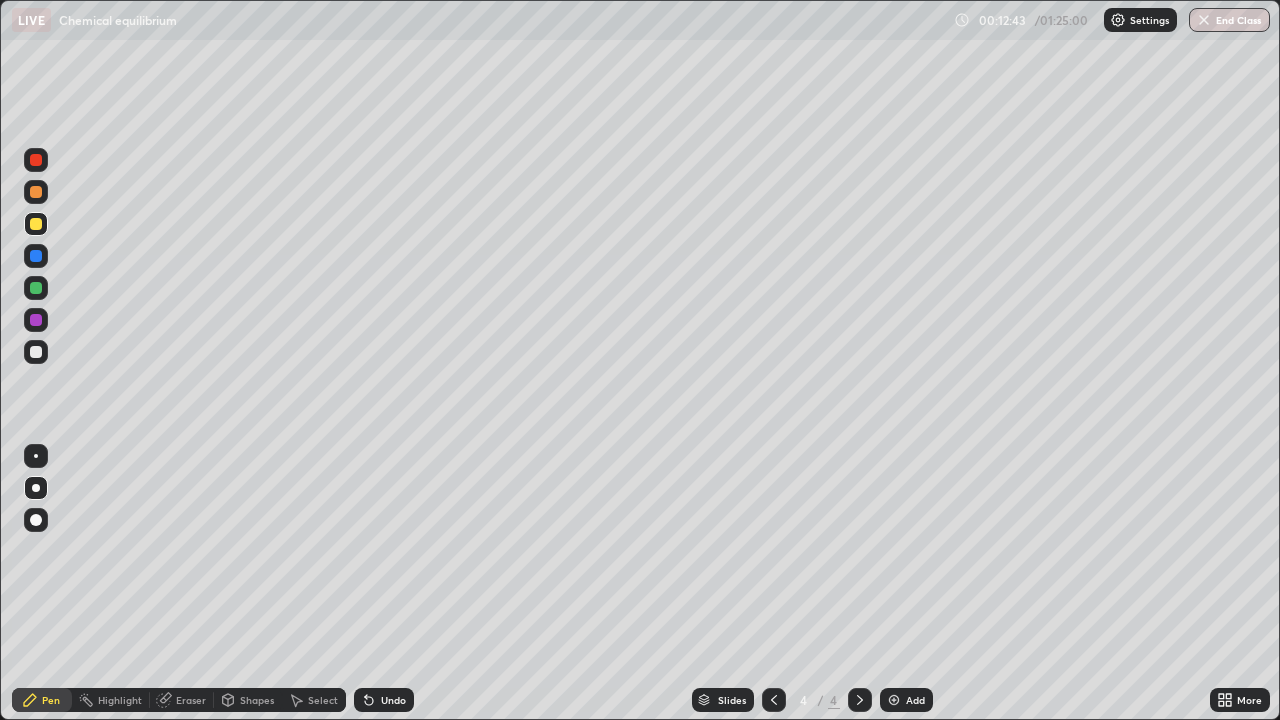 click at bounding box center [36, 352] 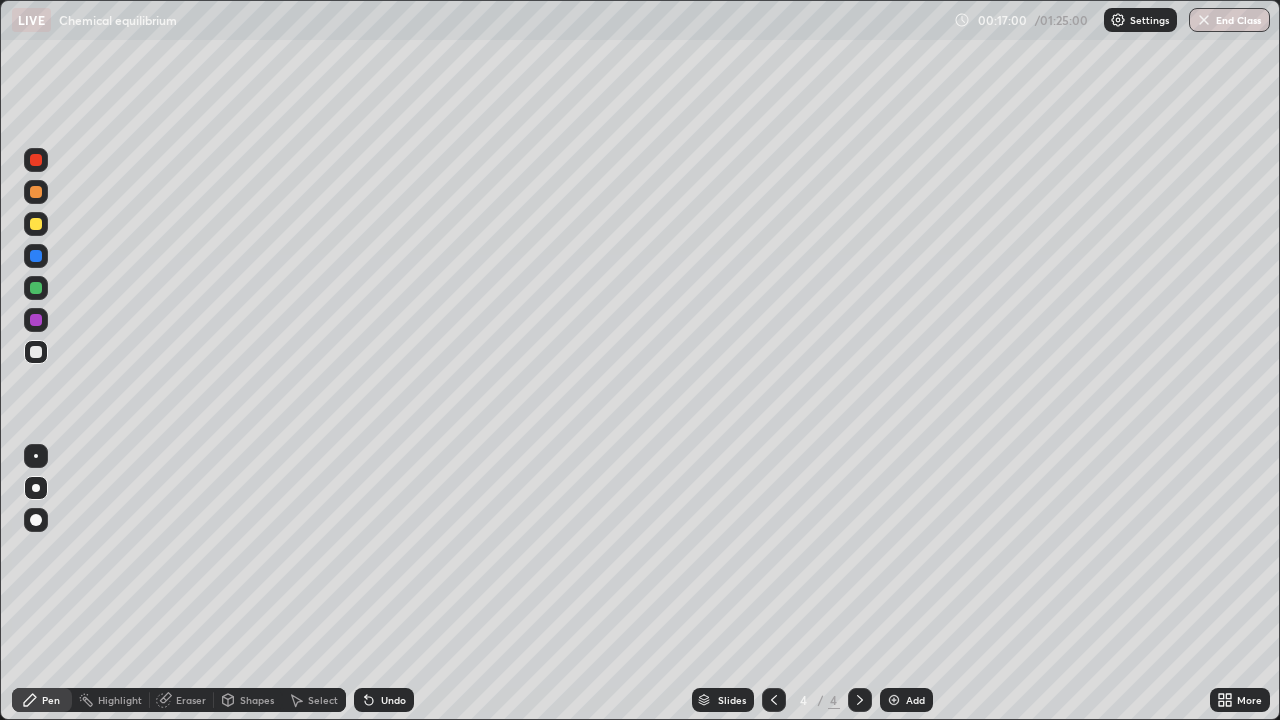 click on "Add" at bounding box center [915, 700] 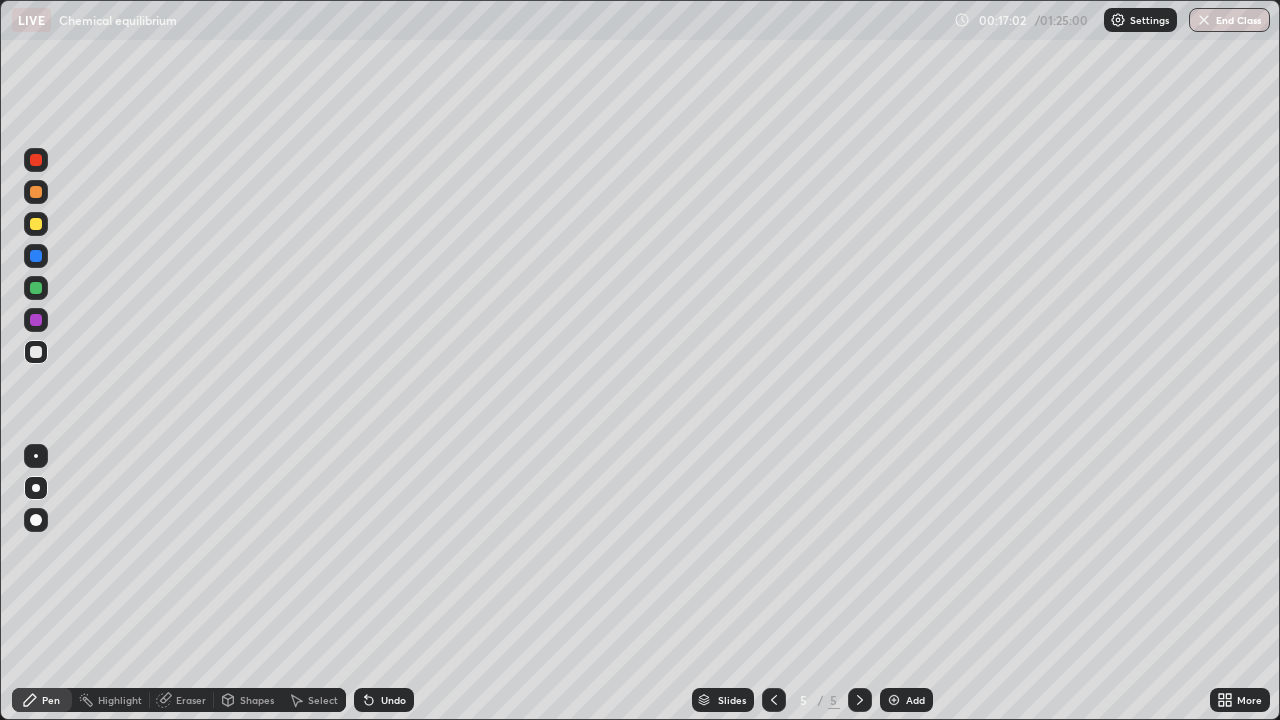 click at bounding box center [36, 352] 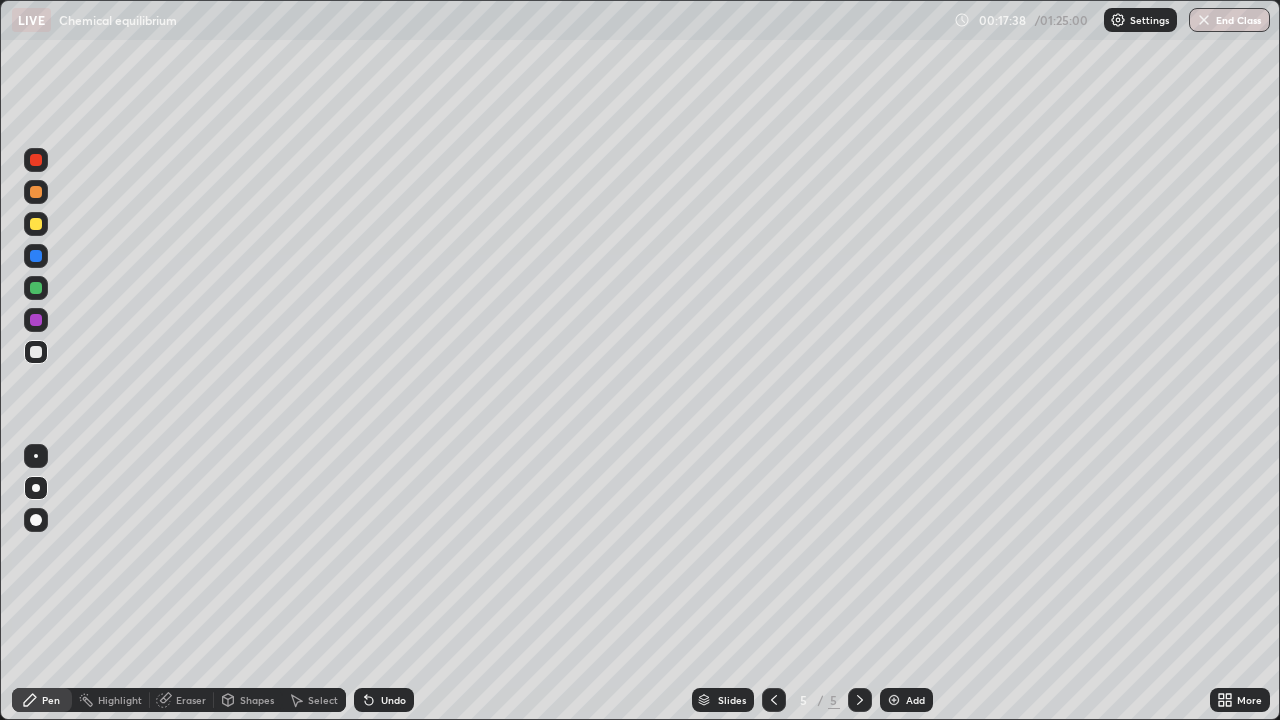 click at bounding box center [36, 224] 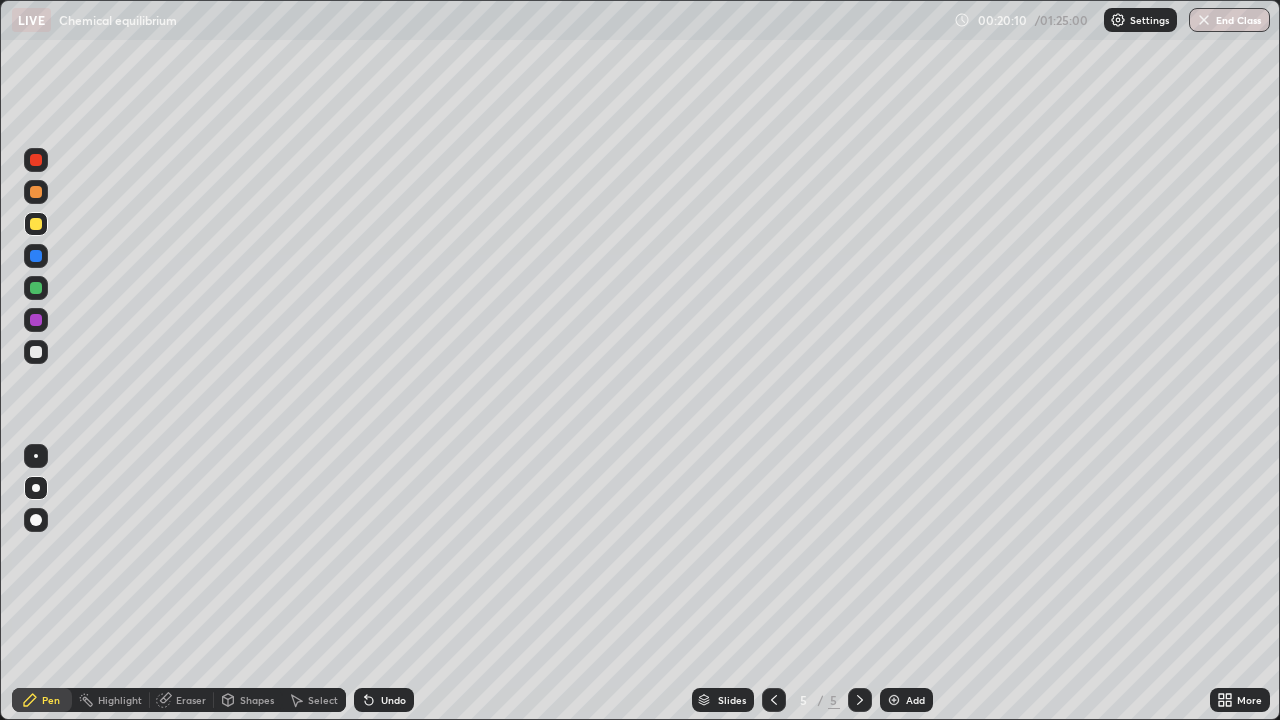 click at bounding box center [36, 352] 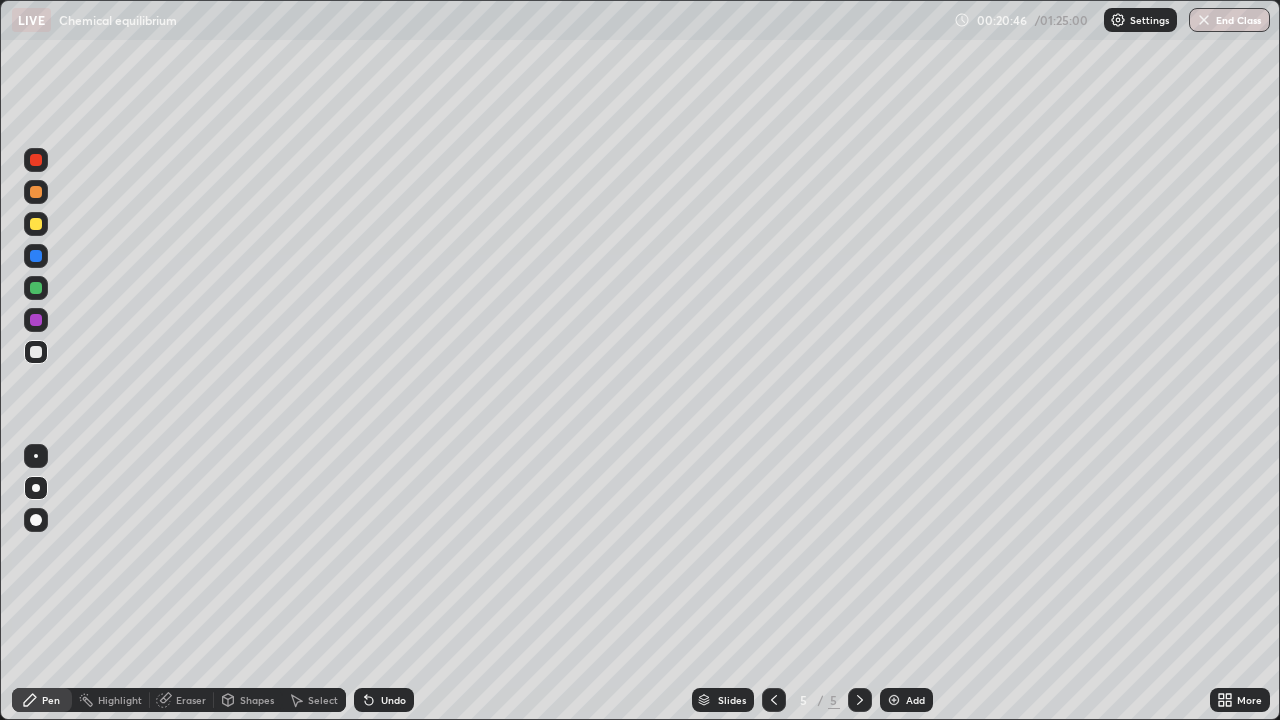 click at bounding box center [36, 224] 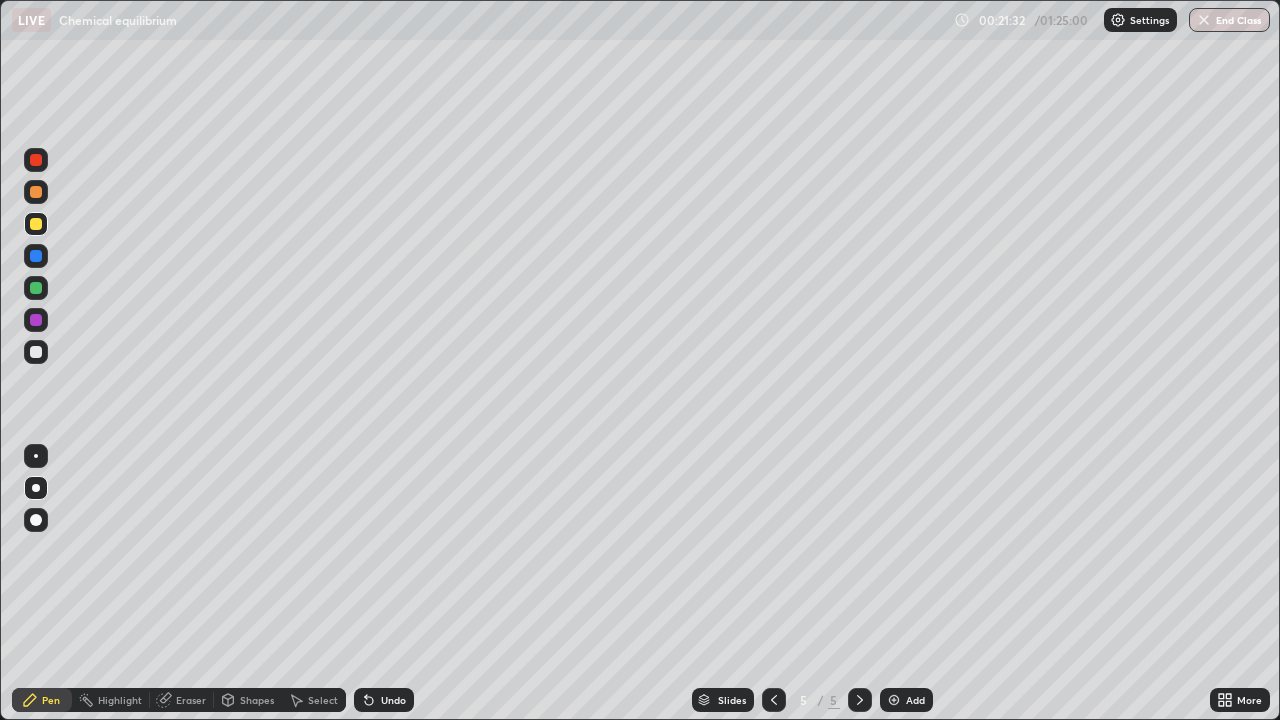 click at bounding box center [36, 352] 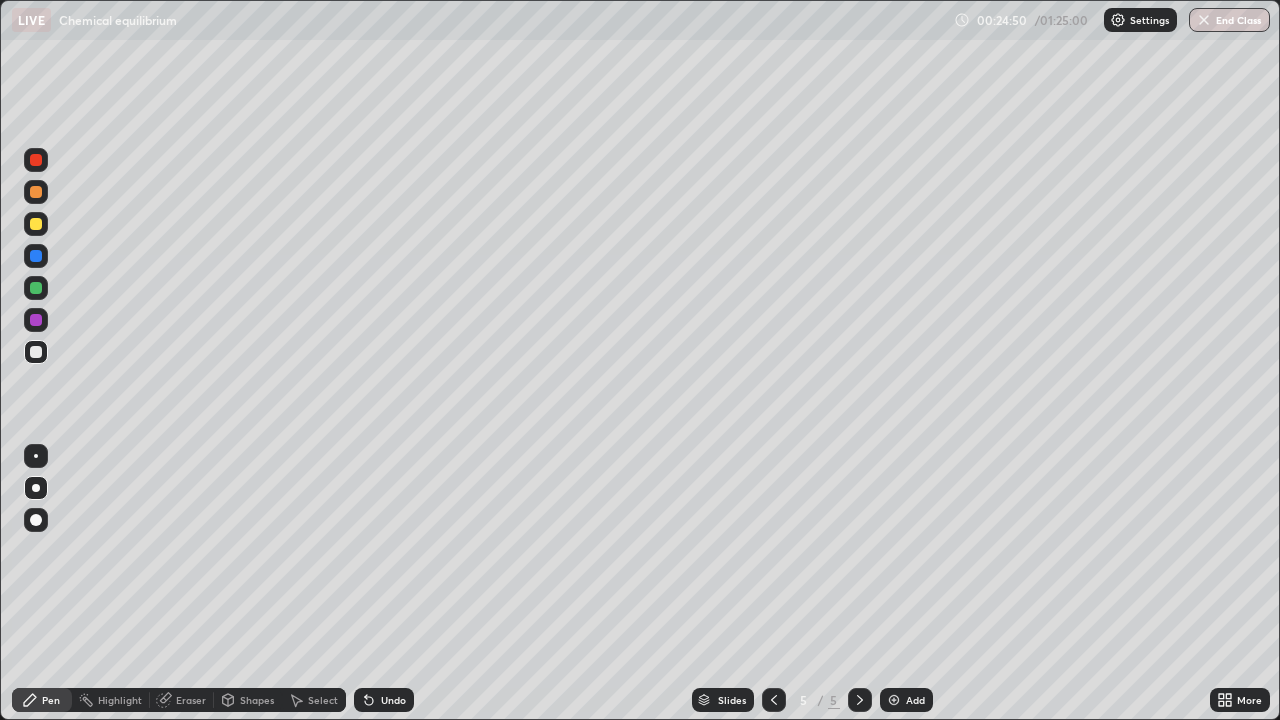 click on "Add" at bounding box center (906, 700) 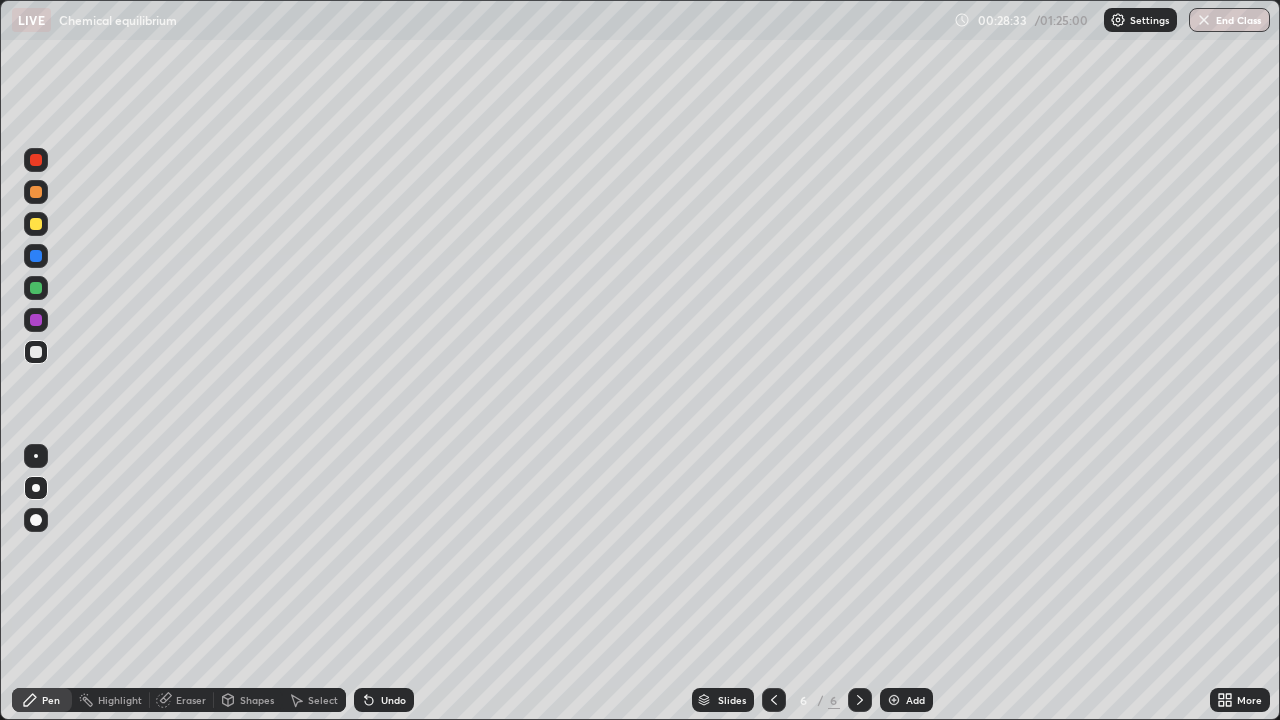 click at bounding box center [36, 224] 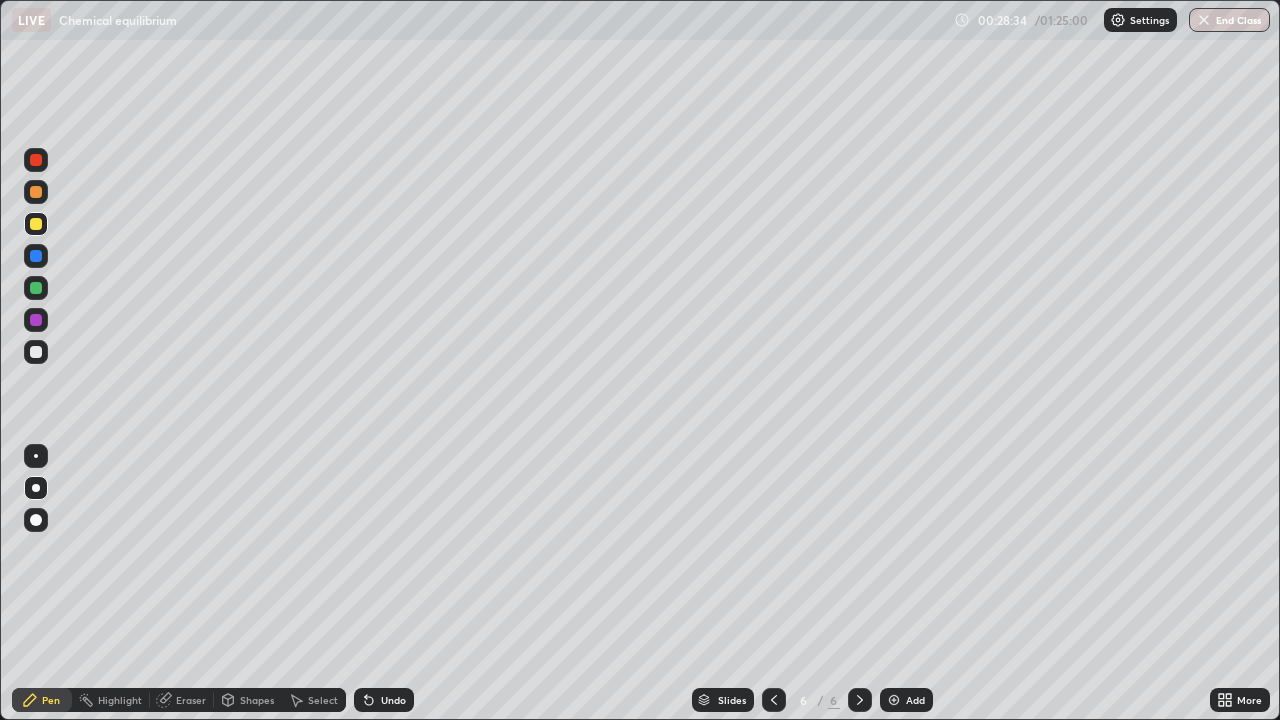click at bounding box center [36, 352] 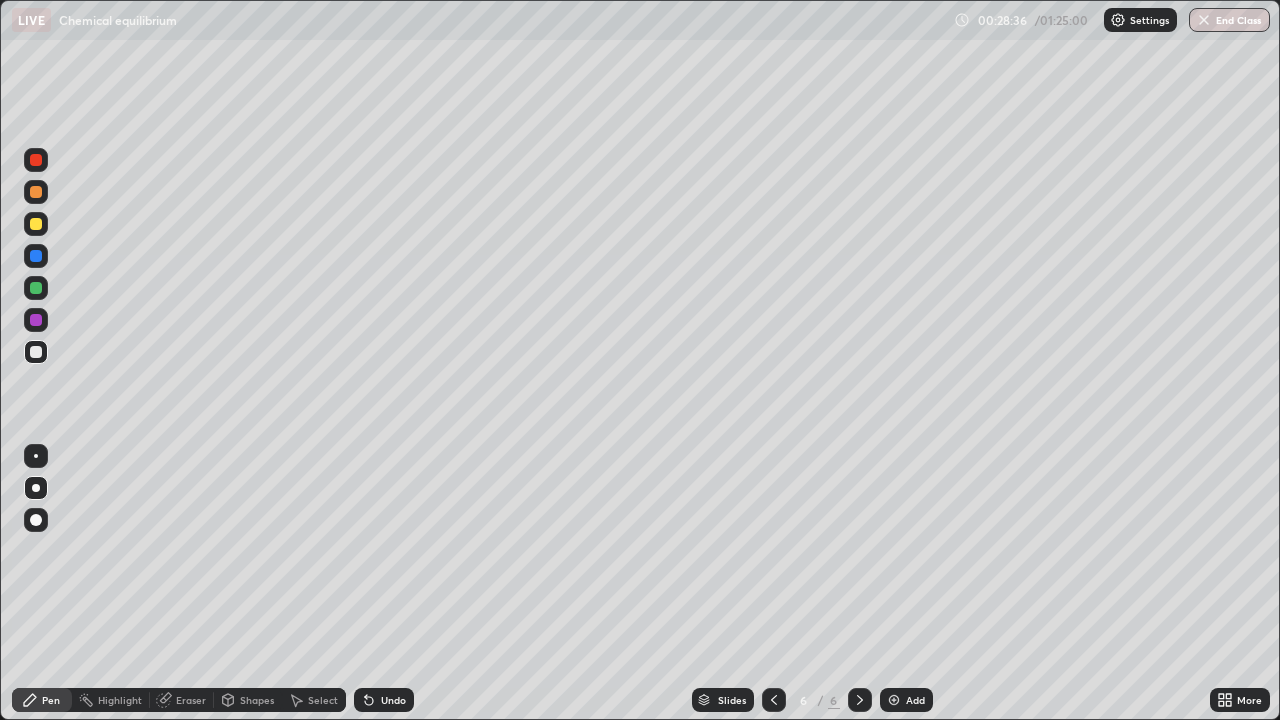 click at bounding box center [36, 224] 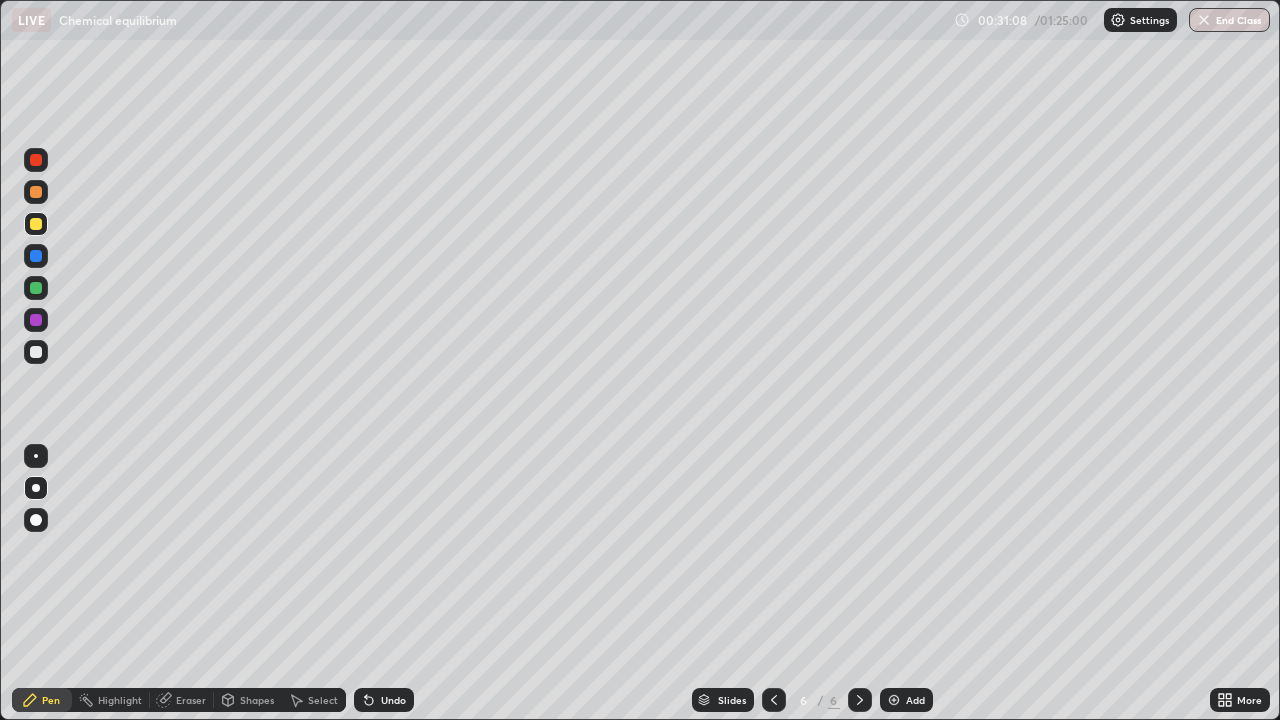 click at bounding box center [36, 352] 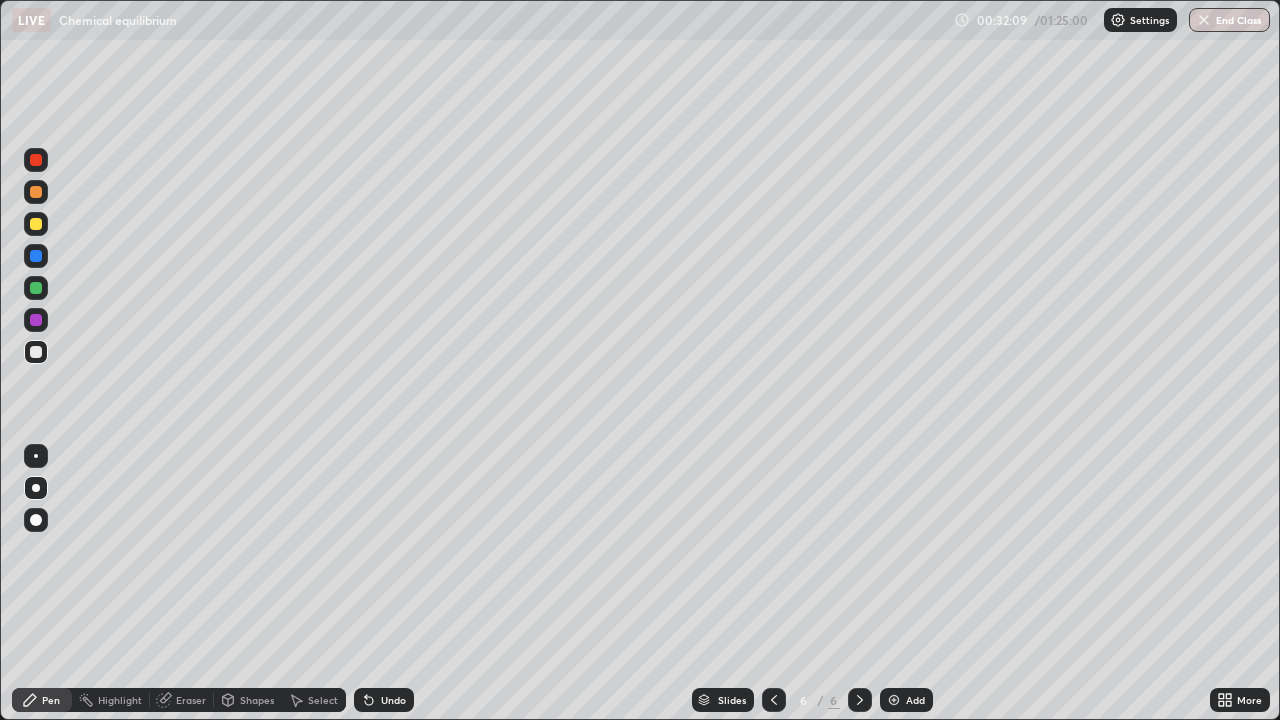 click at bounding box center [36, 224] 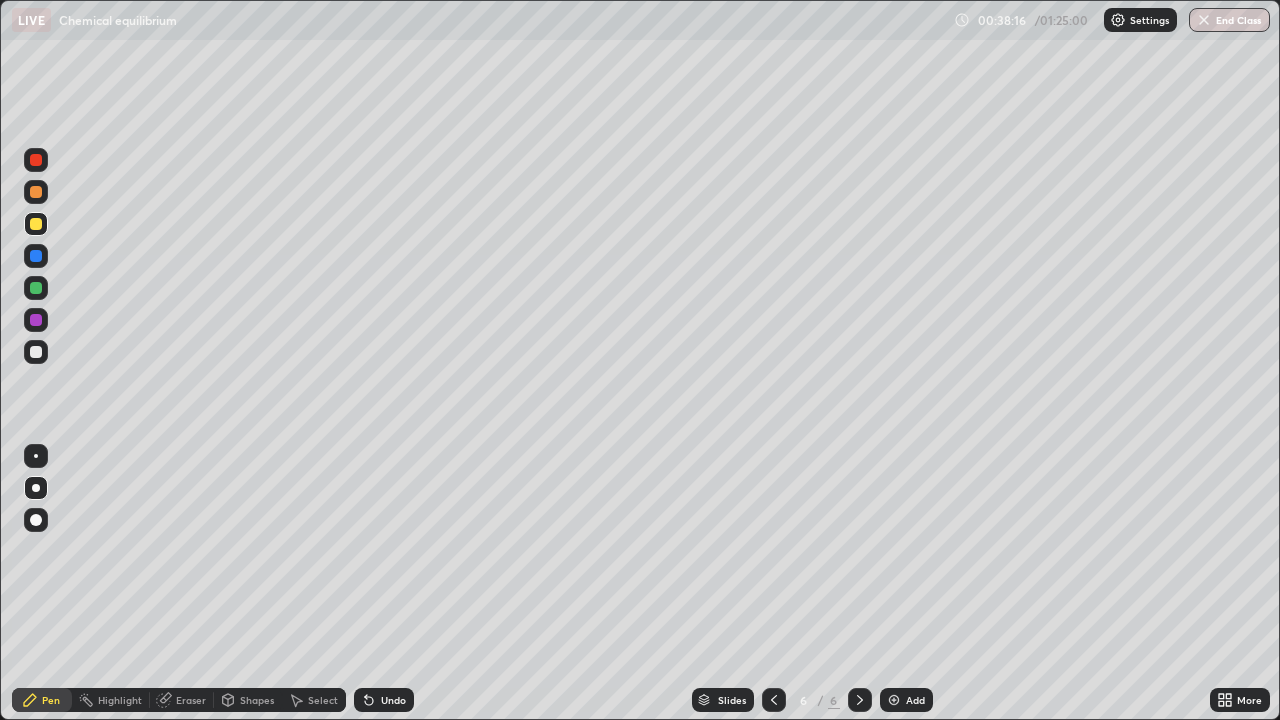 click on "Add" at bounding box center [915, 700] 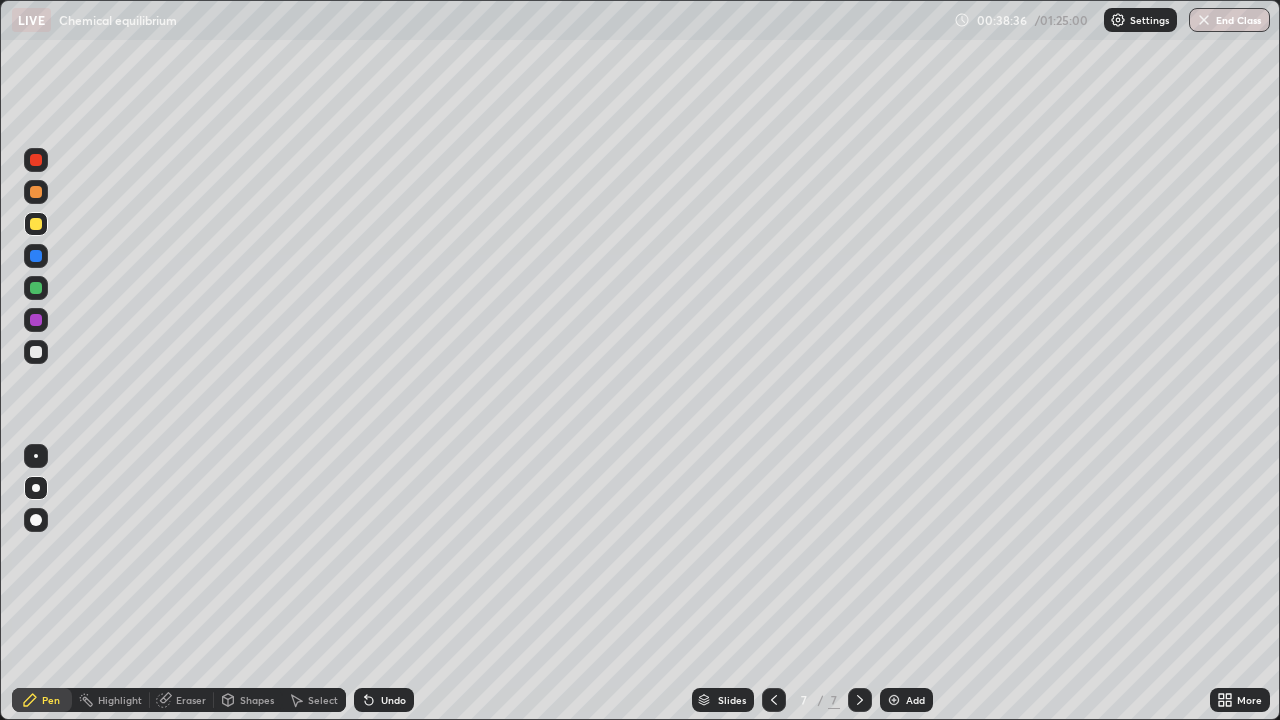 click at bounding box center (36, 352) 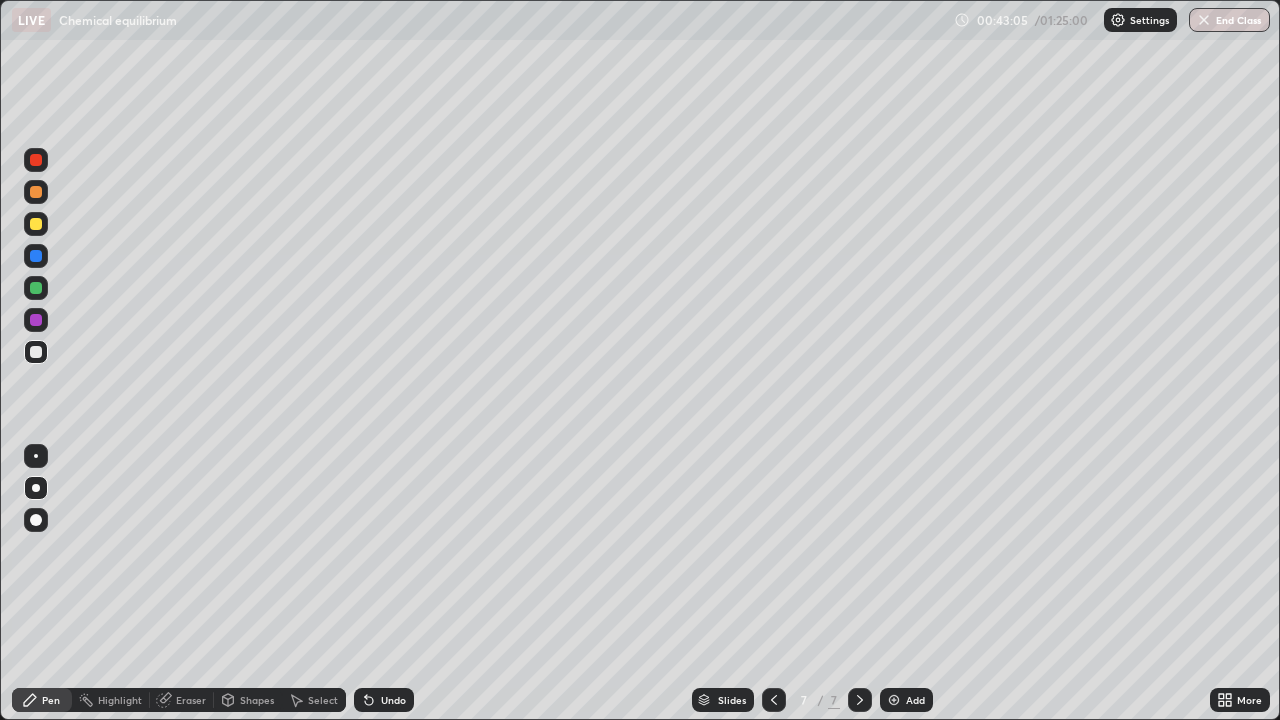 click at bounding box center (36, 352) 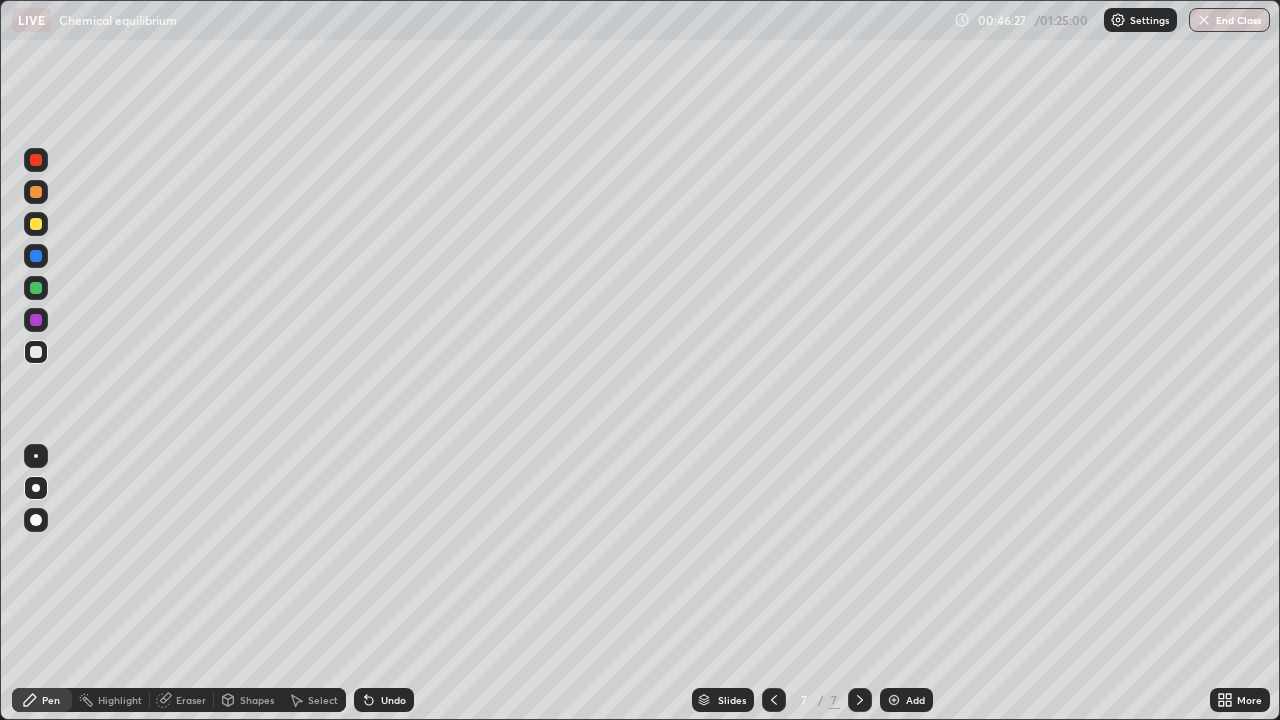 click at bounding box center [894, 700] 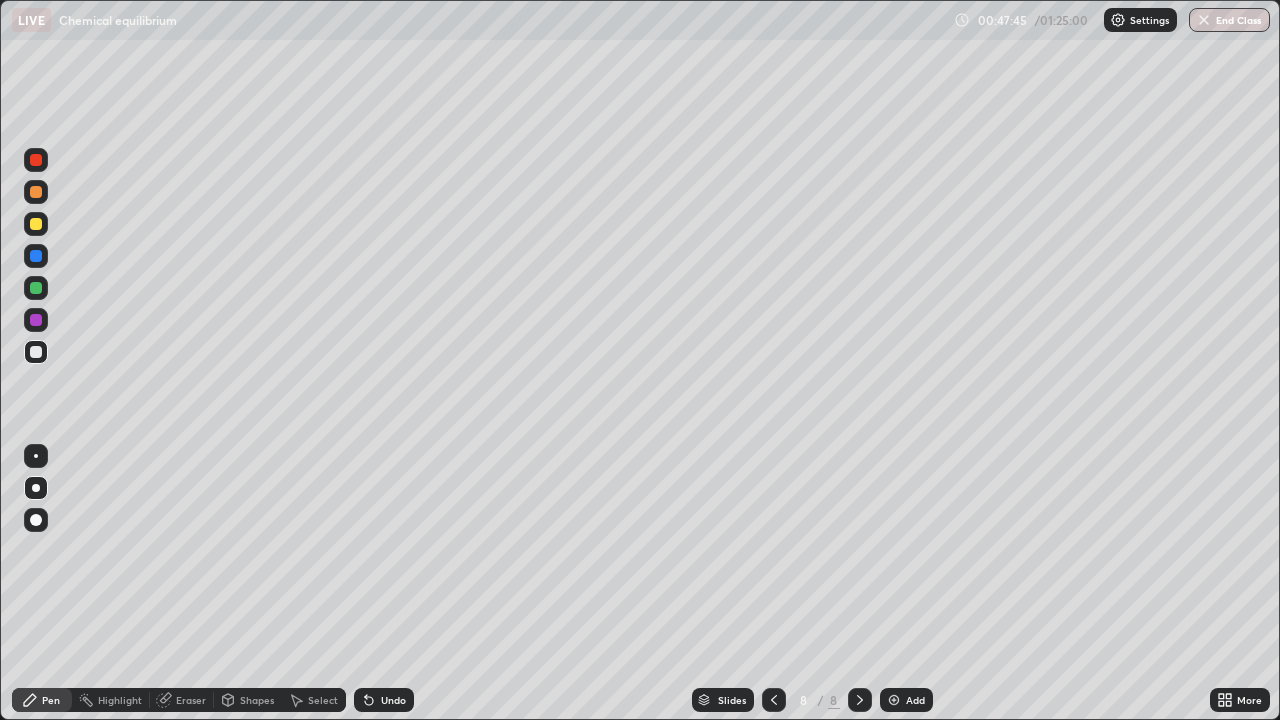 click at bounding box center (36, 224) 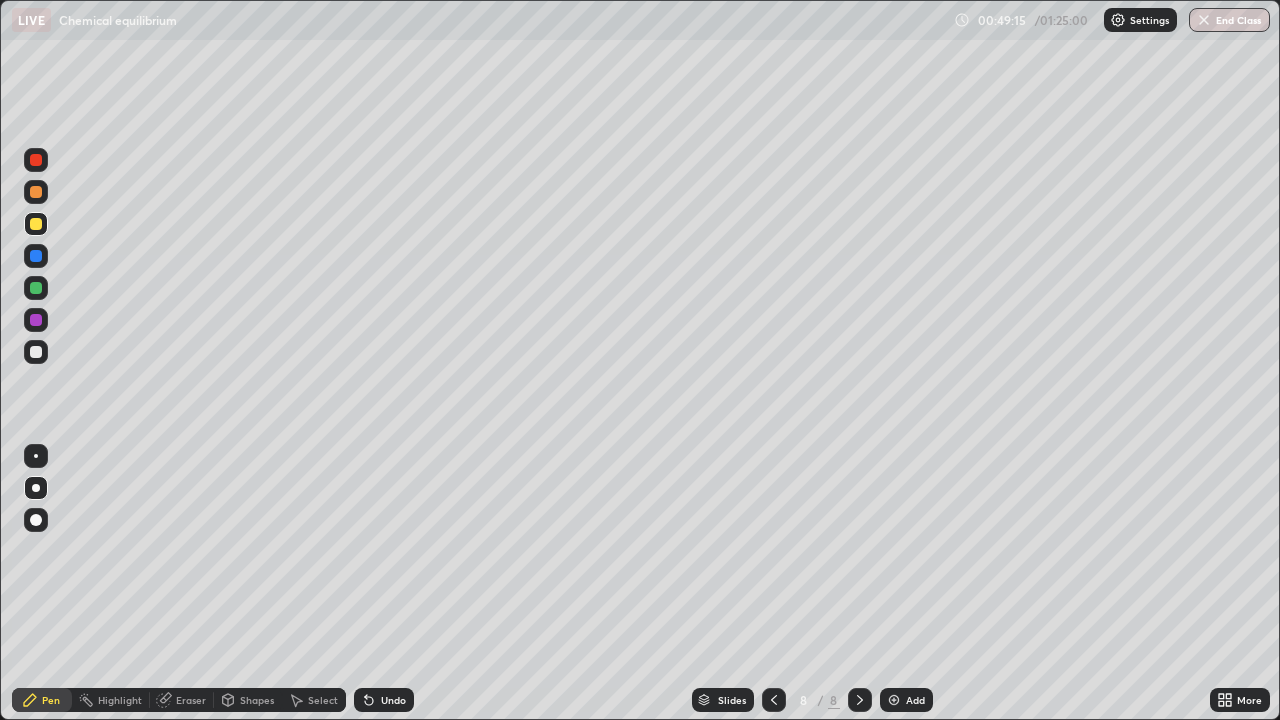 click at bounding box center (36, 352) 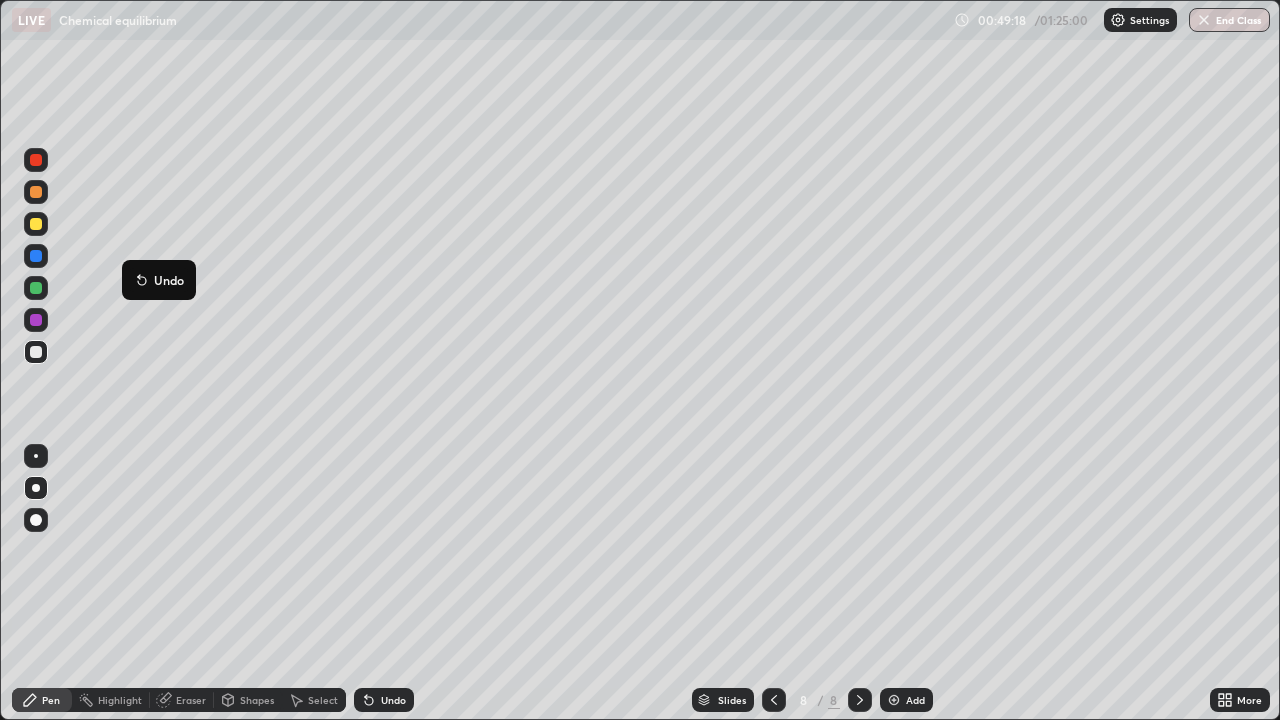 click 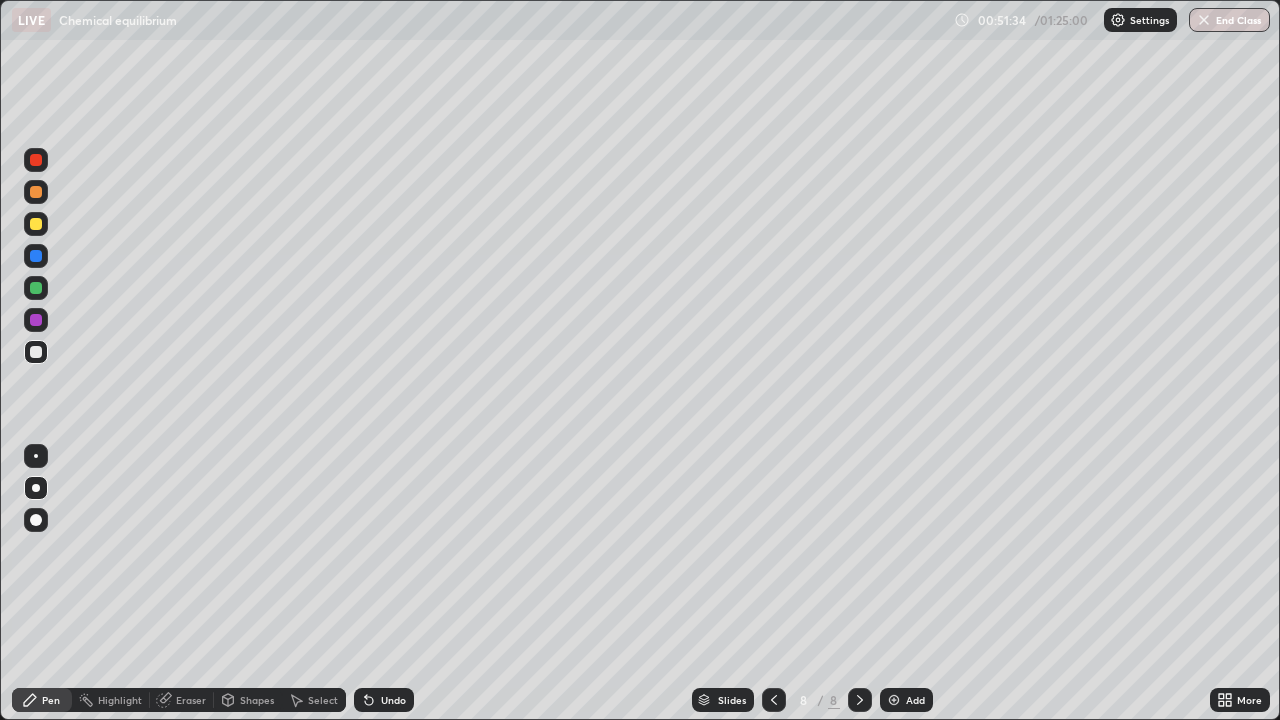 click on "Add" at bounding box center (915, 700) 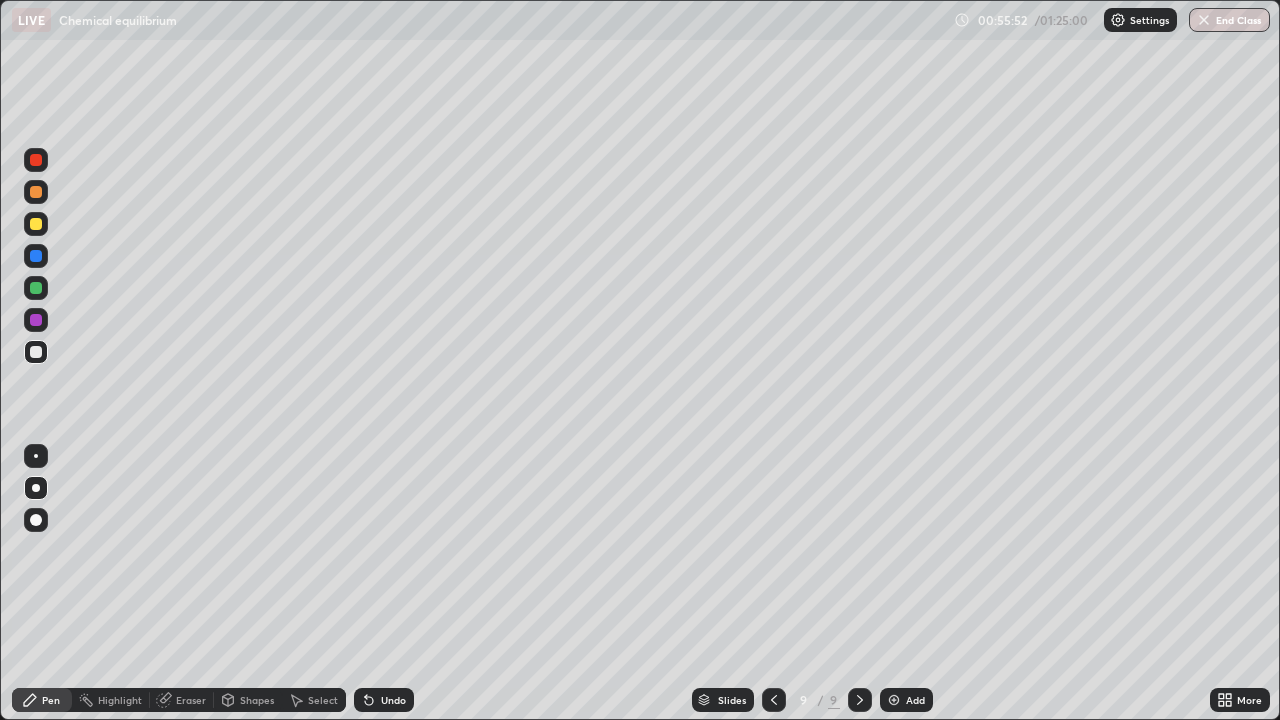 click on "Add" at bounding box center [915, 700] 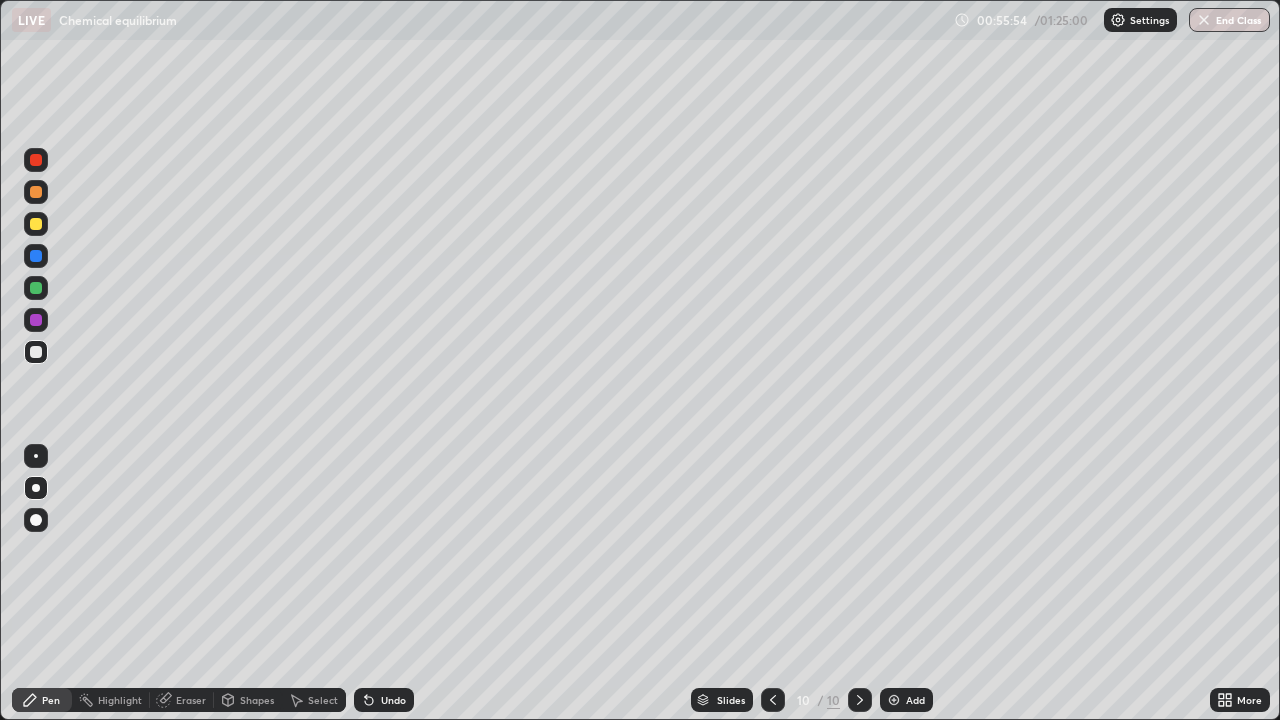 click at bounding box center (36, 352) 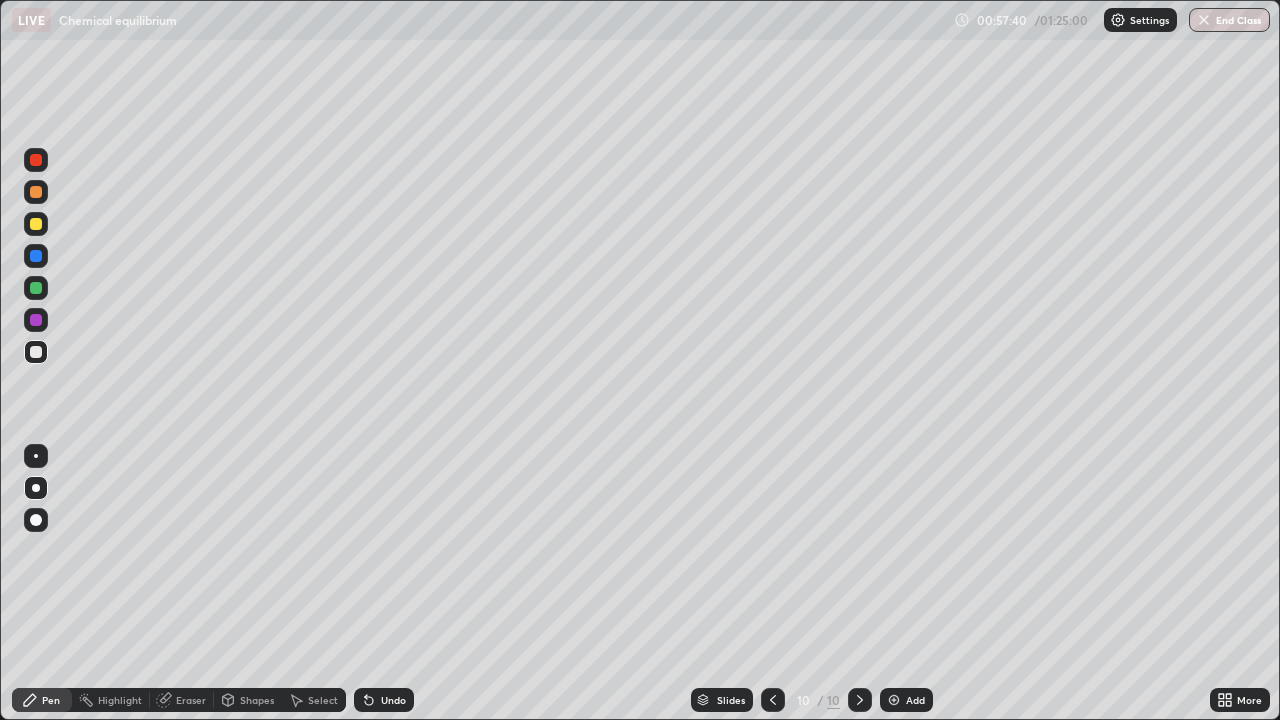 click at bounding box center (36, 224) 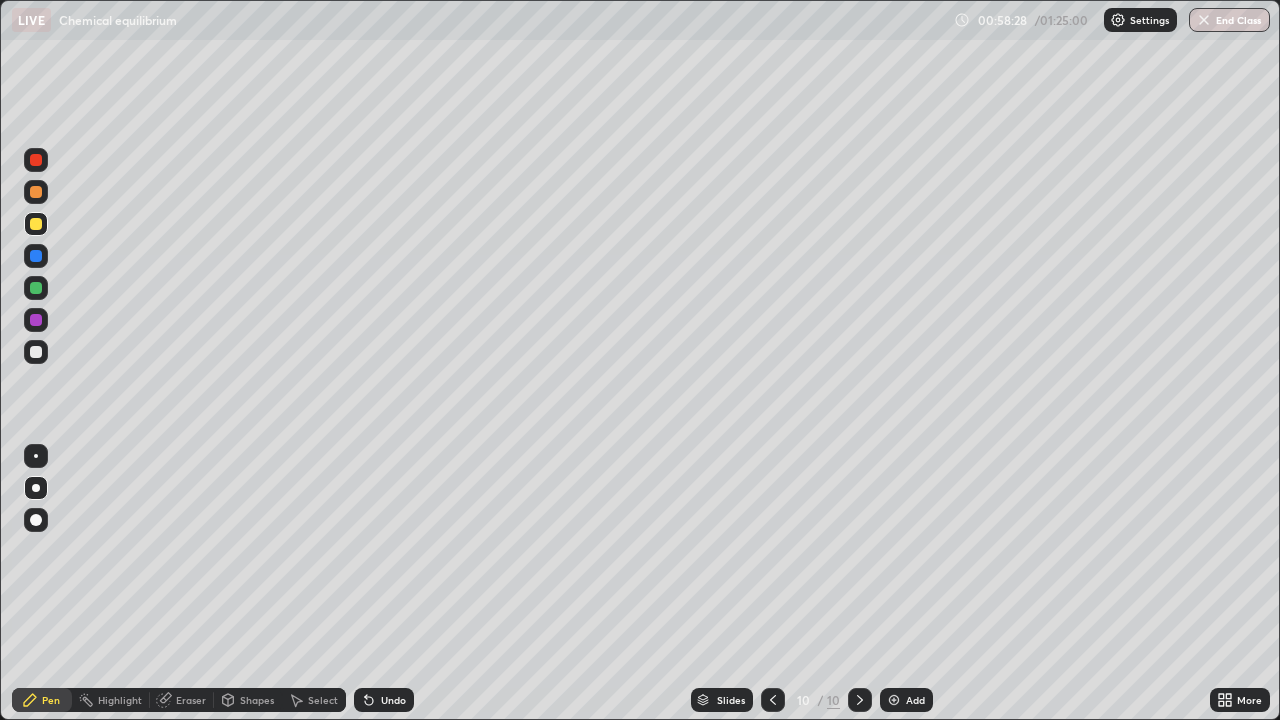 click at bounding box center [36, 352] 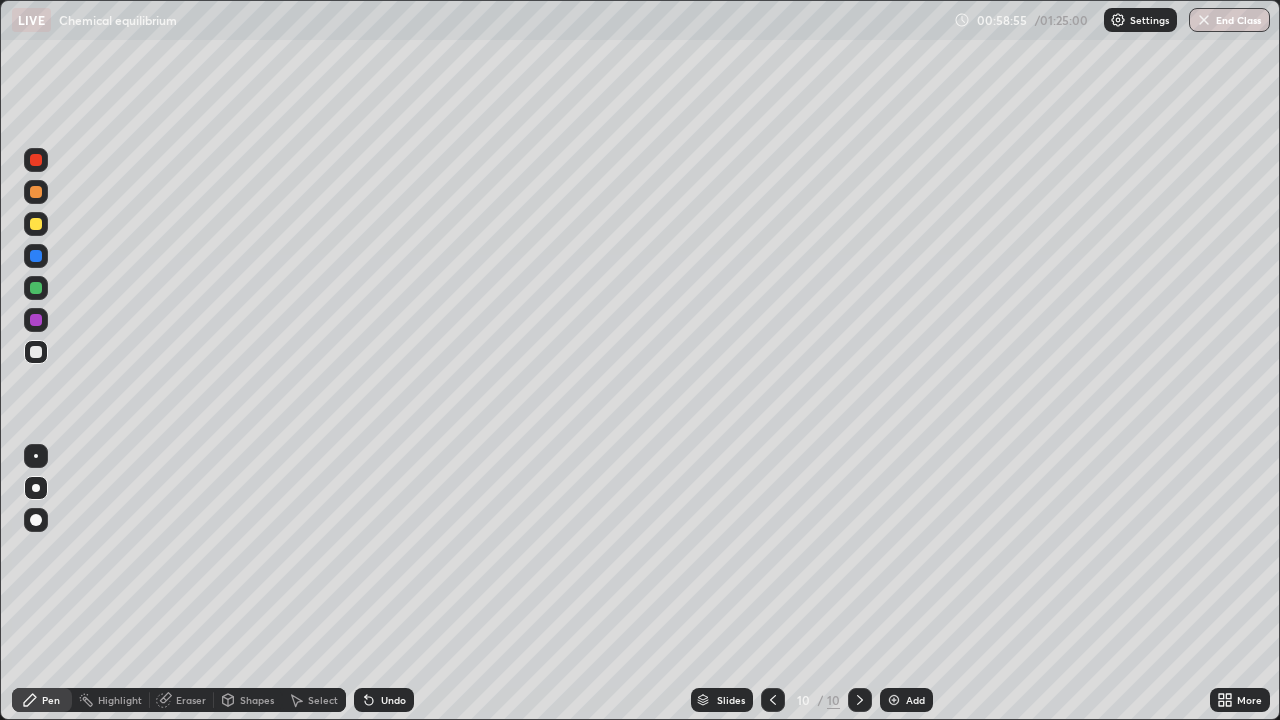 click at bounding box center (36, 224) 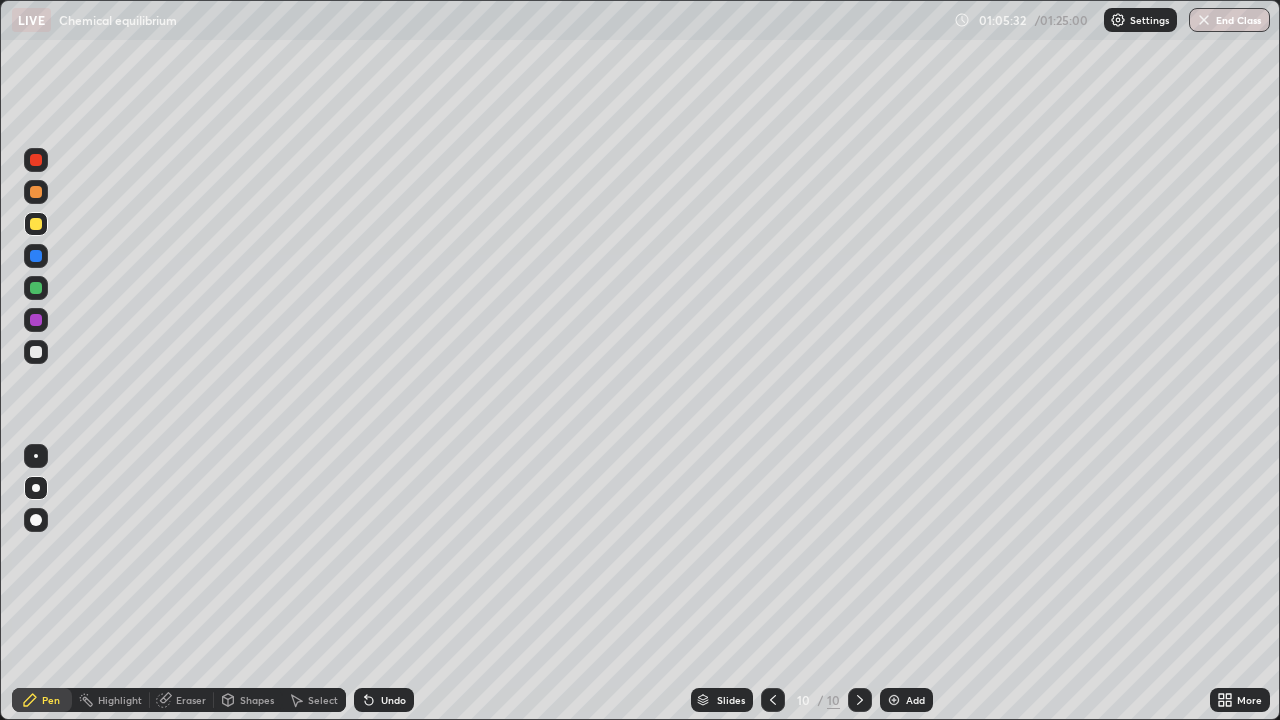 click at bounding box center [36, 352] 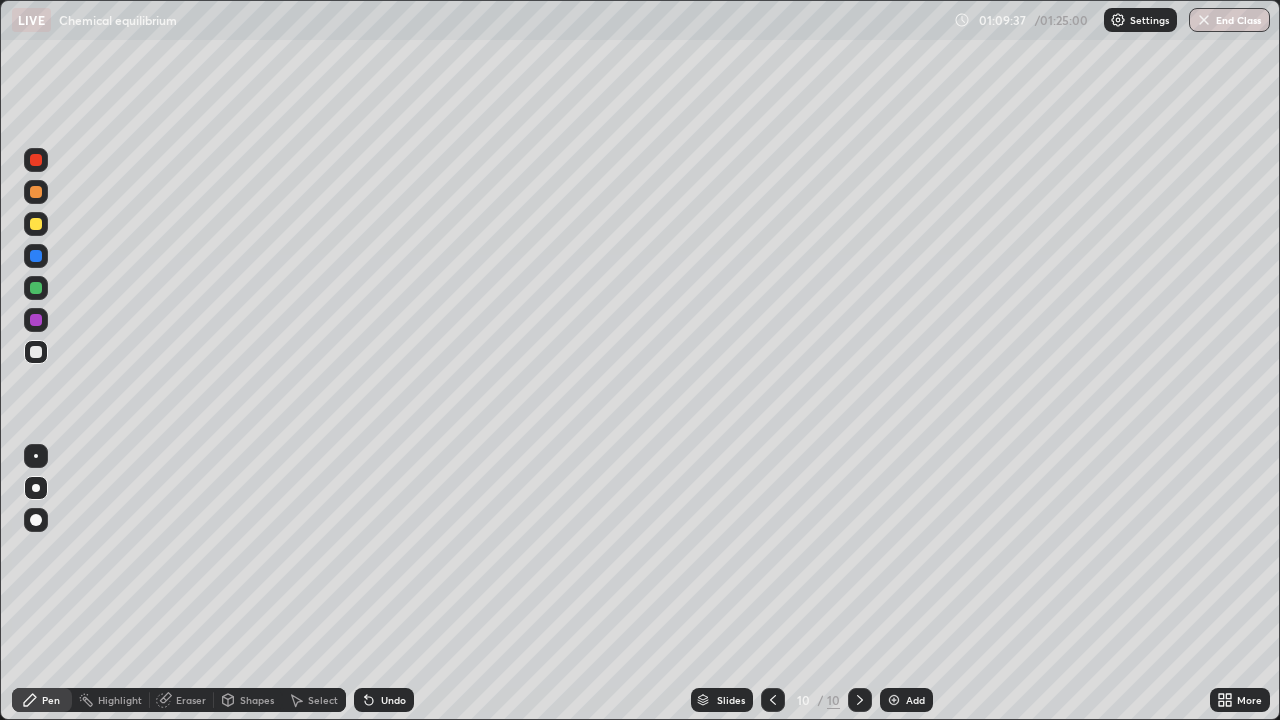 click on "End Class" at bounding box center [1229, 20] 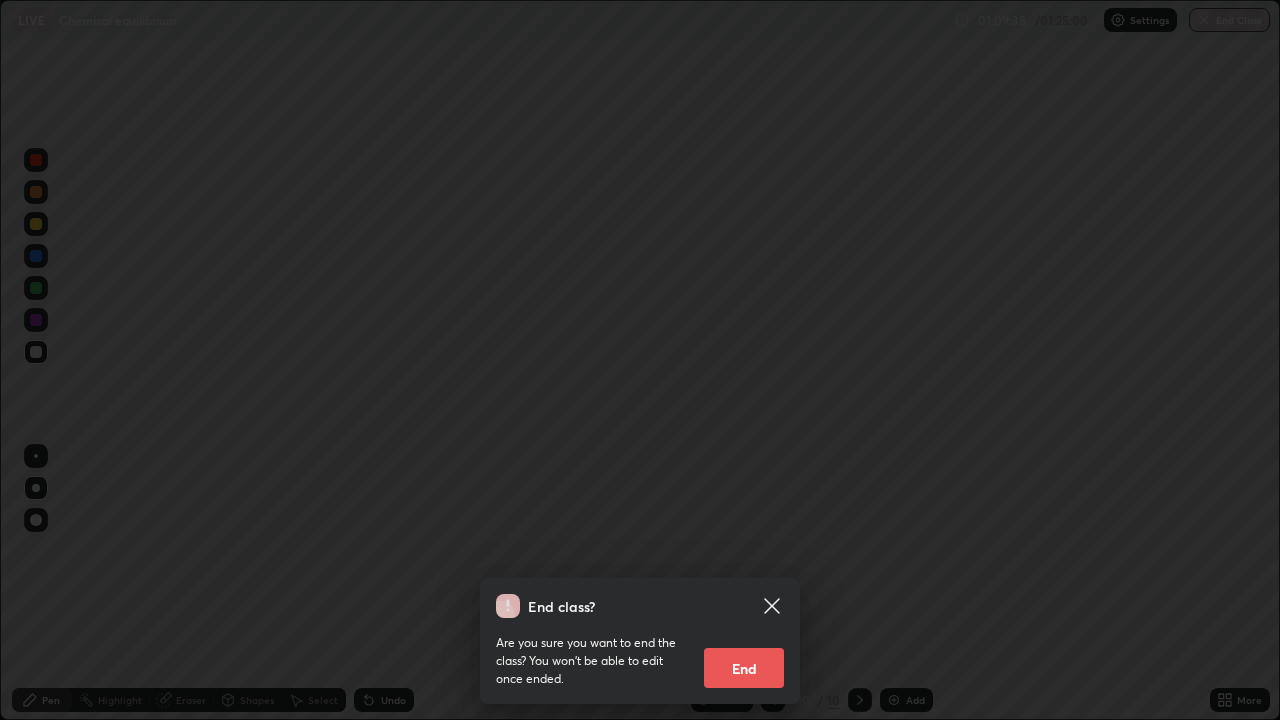 click on "End" at bounding box center [744, 668] 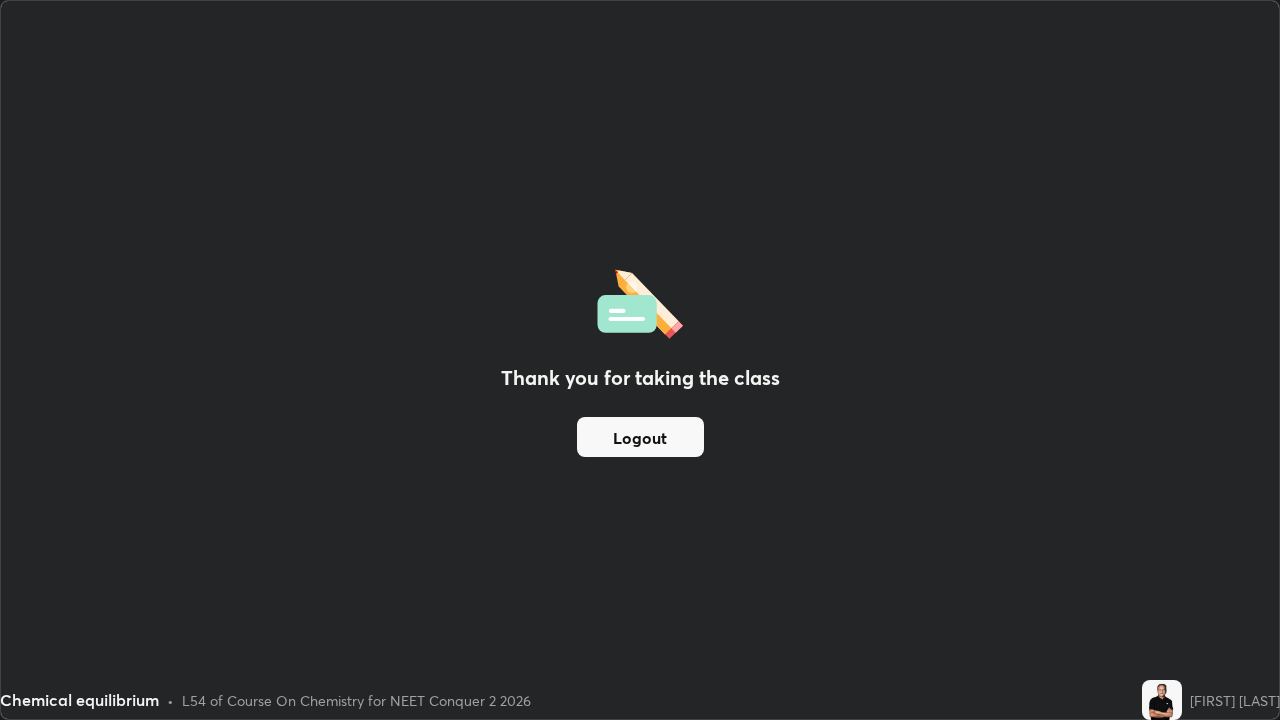 click on "Logout" at bounding box center [640, 437] 